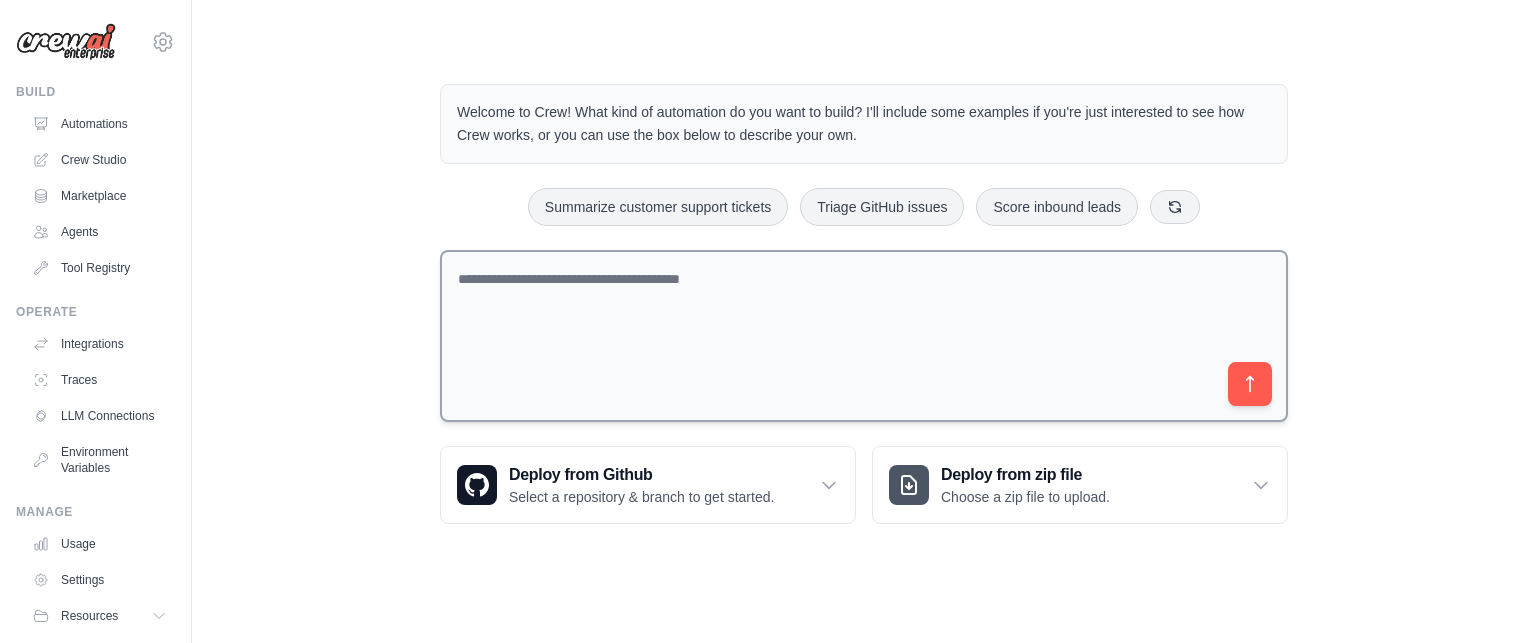 scroll, scrollTop: 0, scrollLeft: 0, axis: both 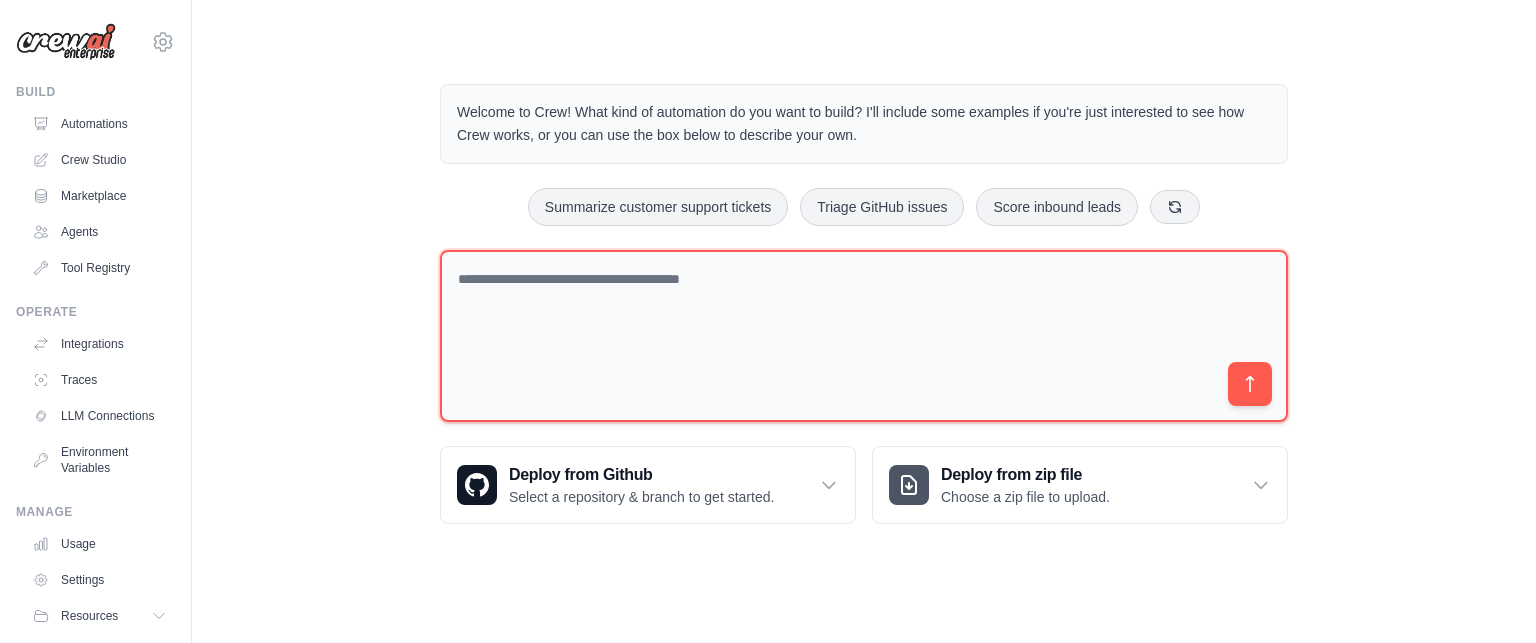 click at bounding box center [864, 336] 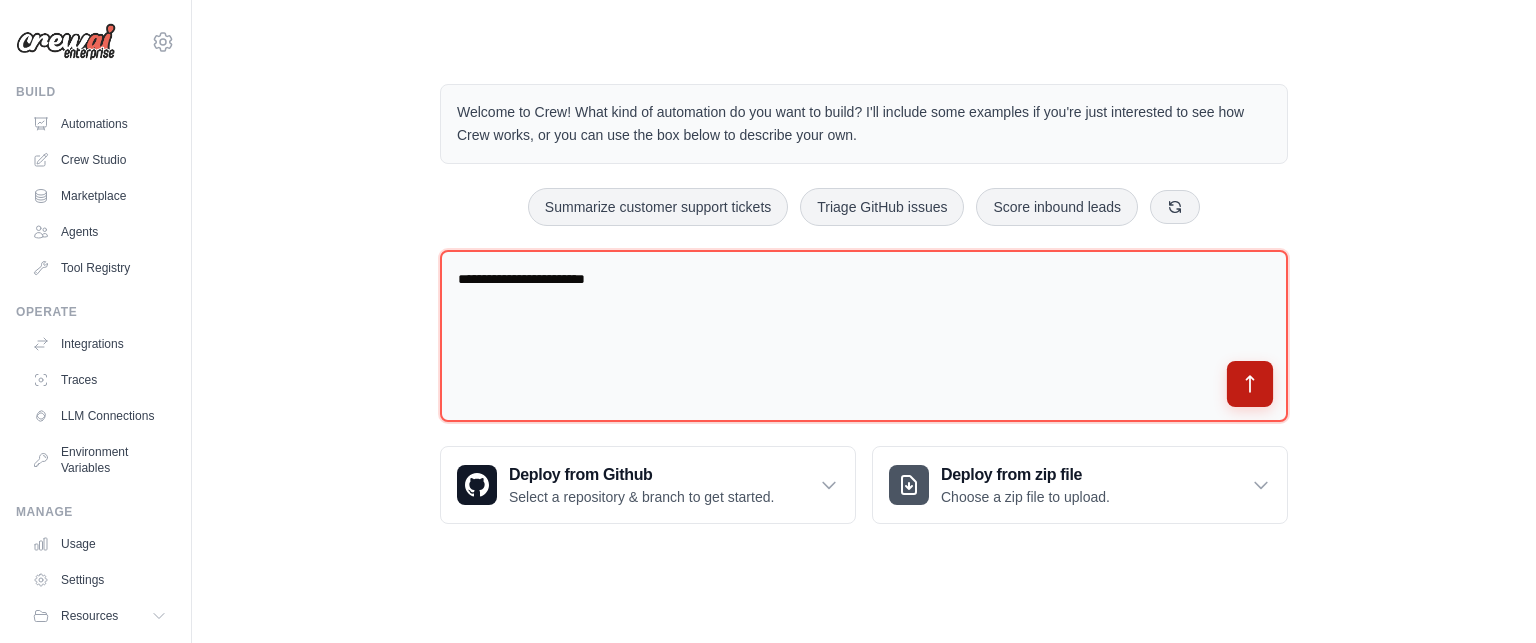 type on "**********" 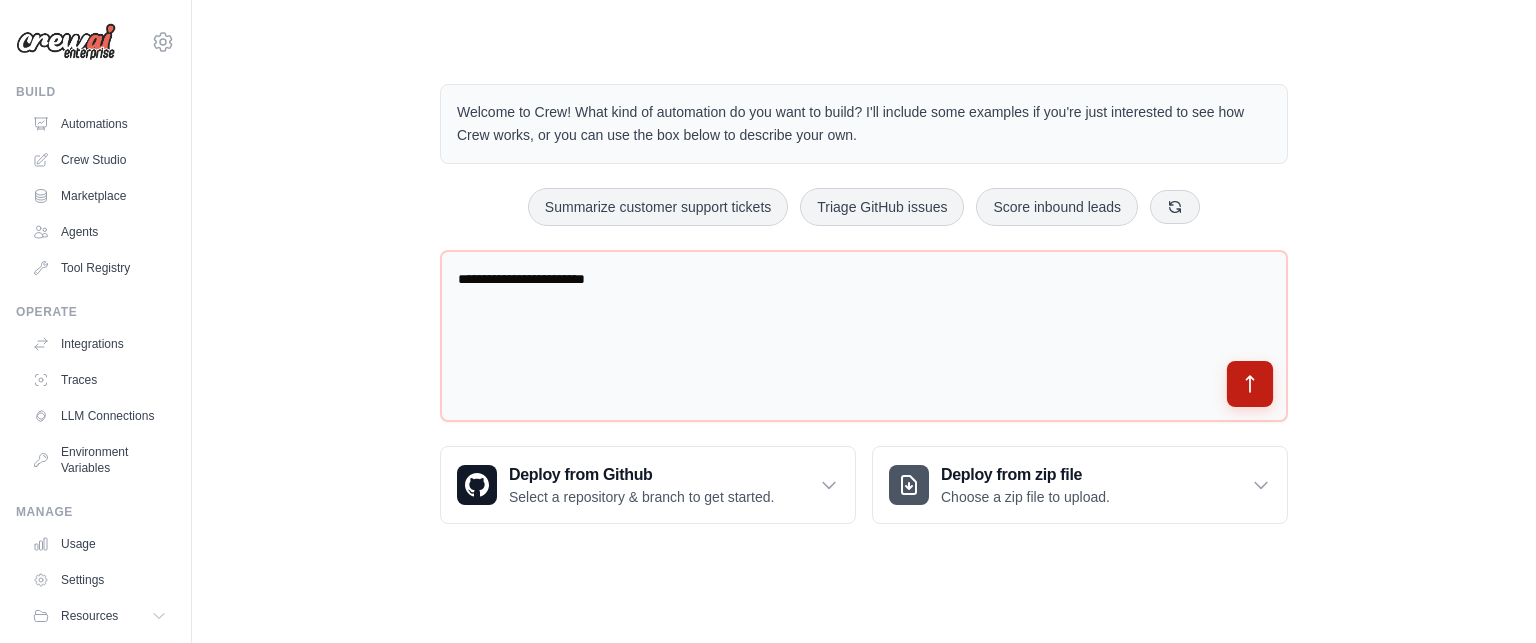 click 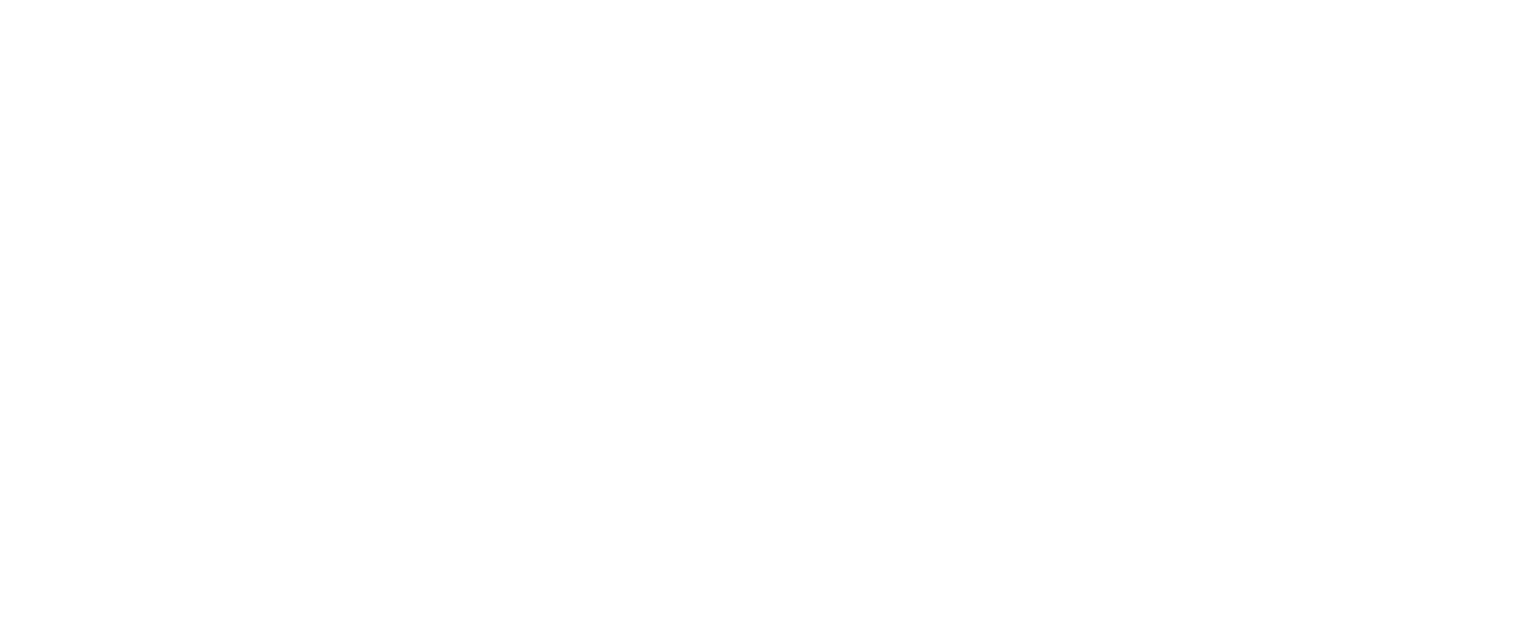 scroll, scrollTop: 0, scrollLeft: 0, axis: both 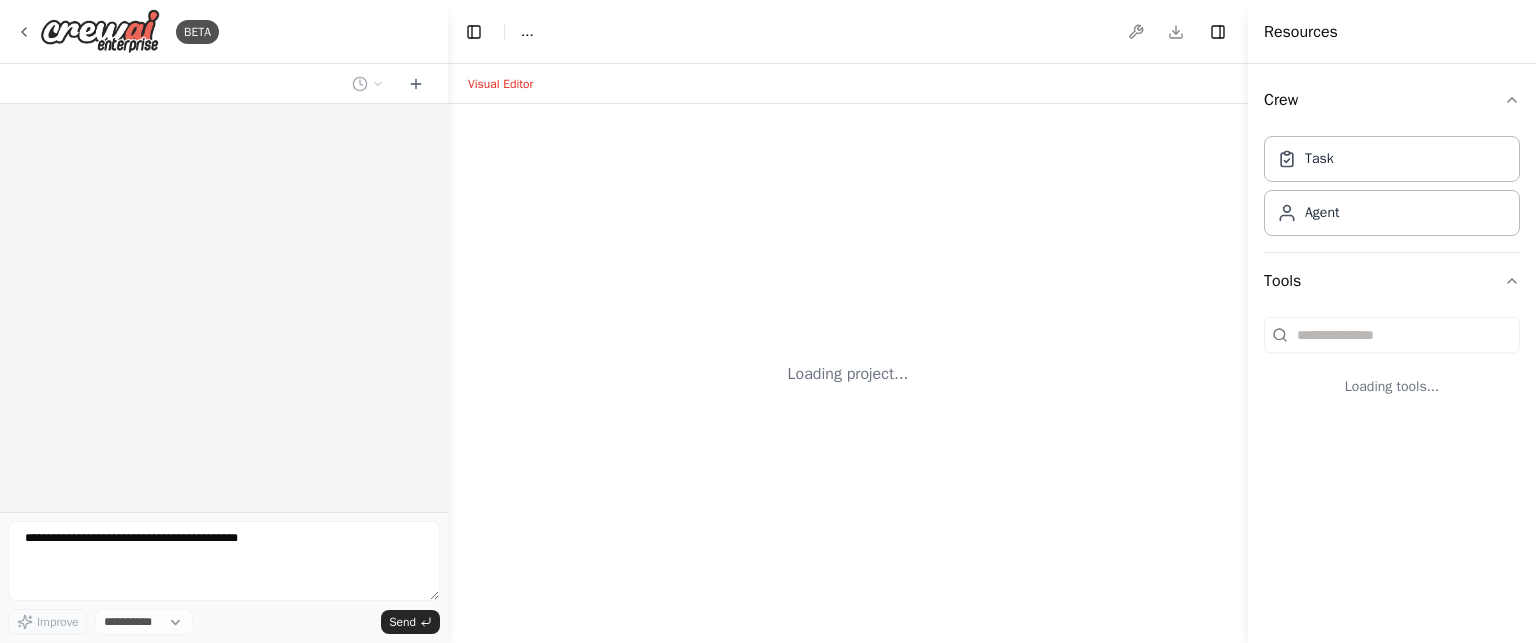 select on "****" 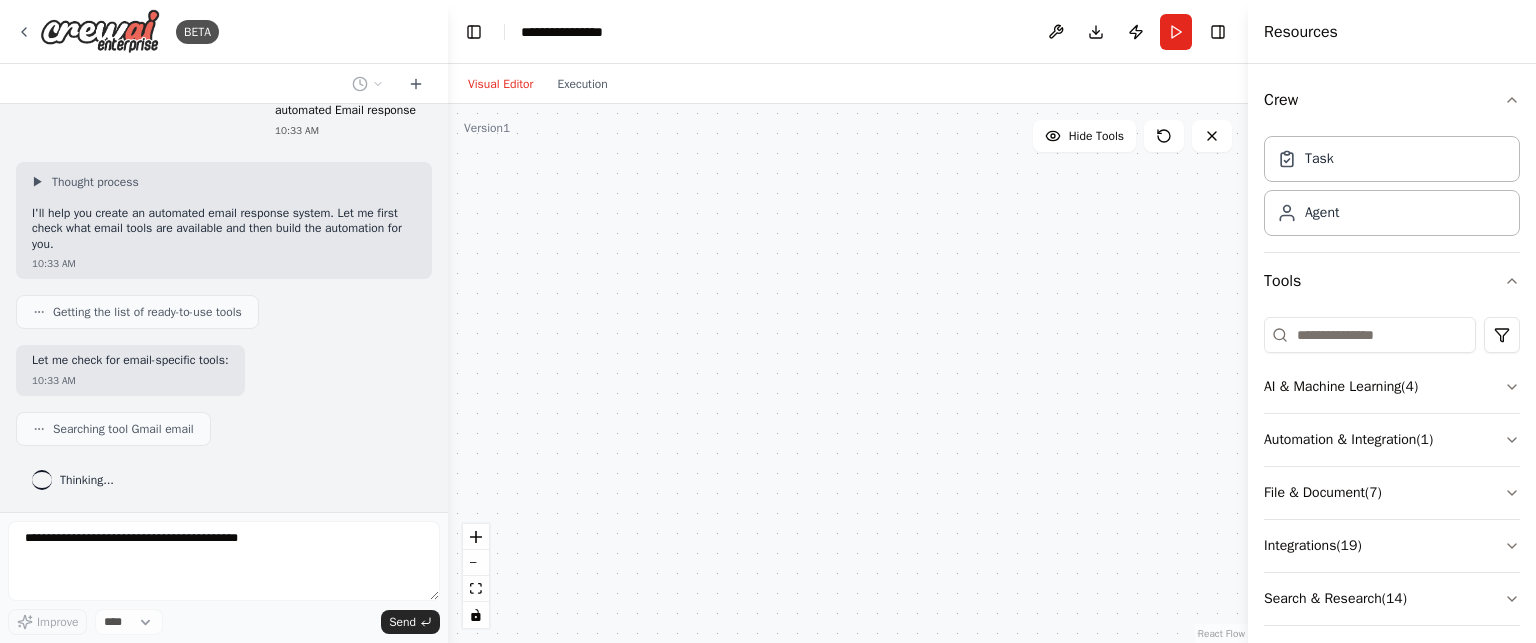 scroll, scrollTop: 75, scrollLeft: 0, axis: vertical 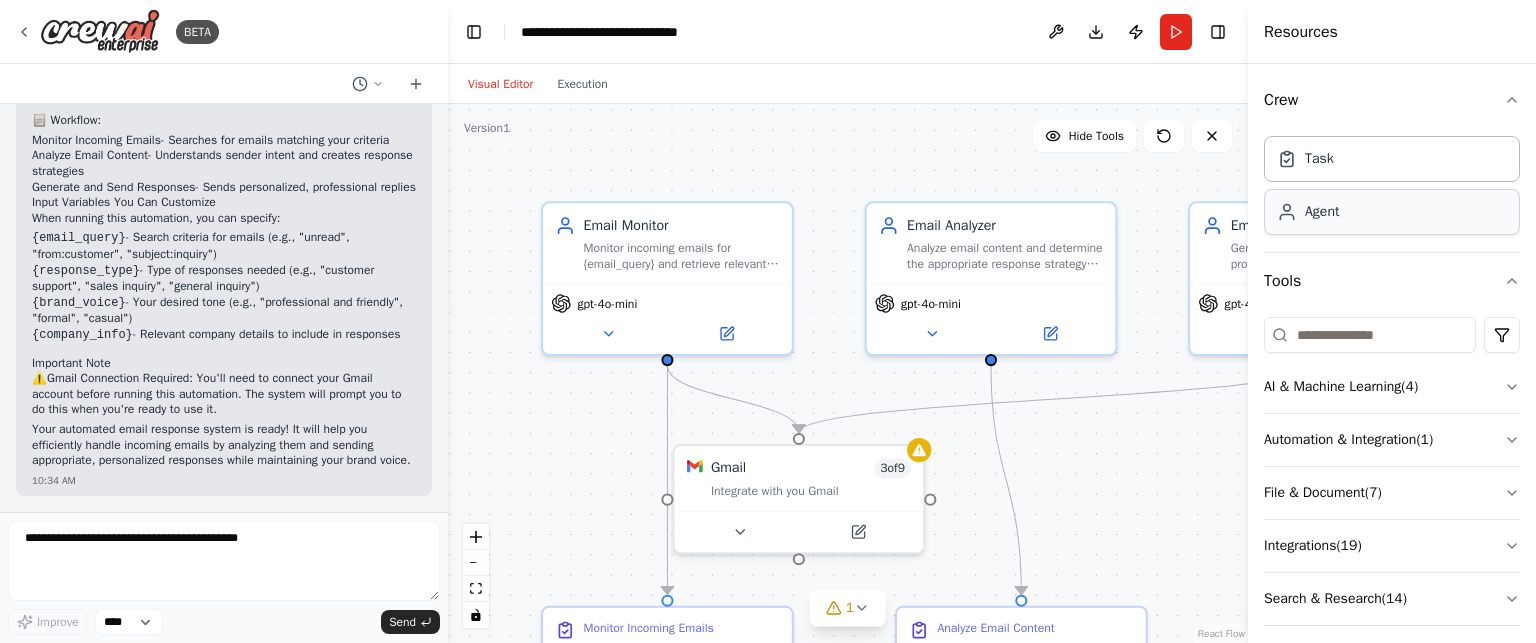 click on "Agent" at bounding box center (1322, 212) 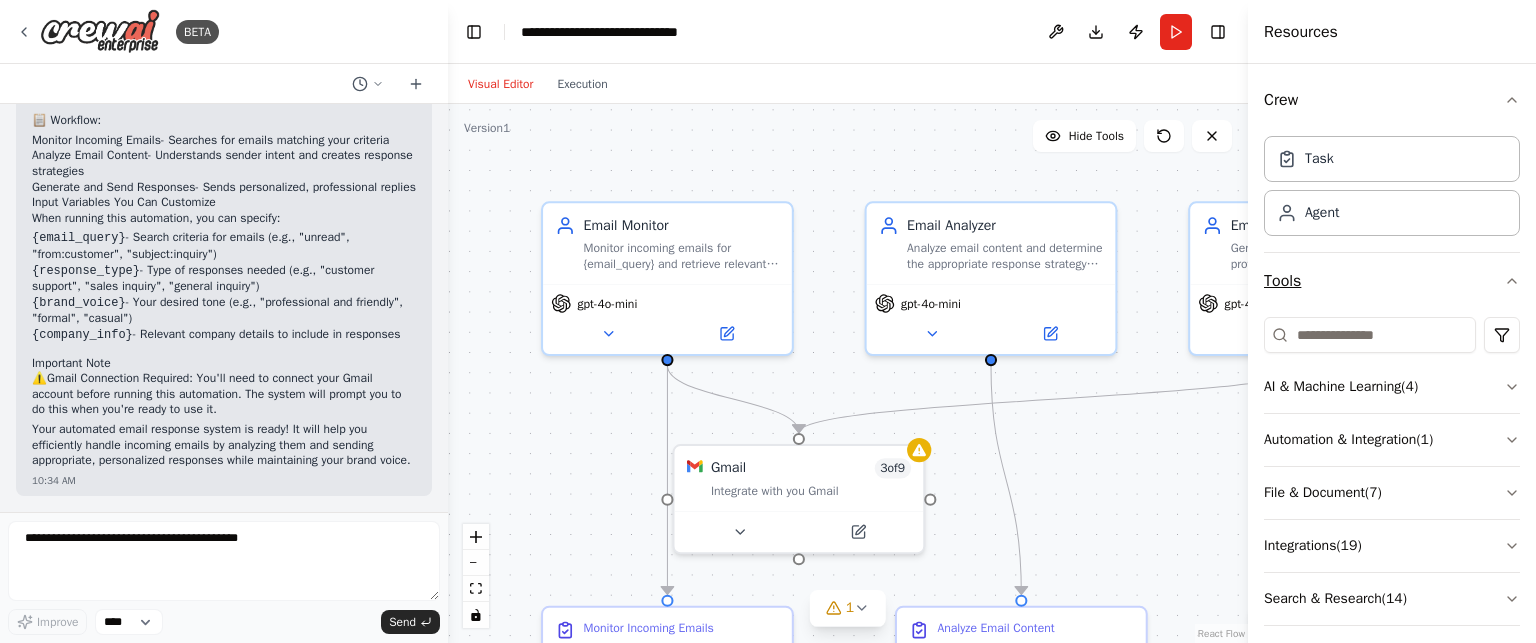 click 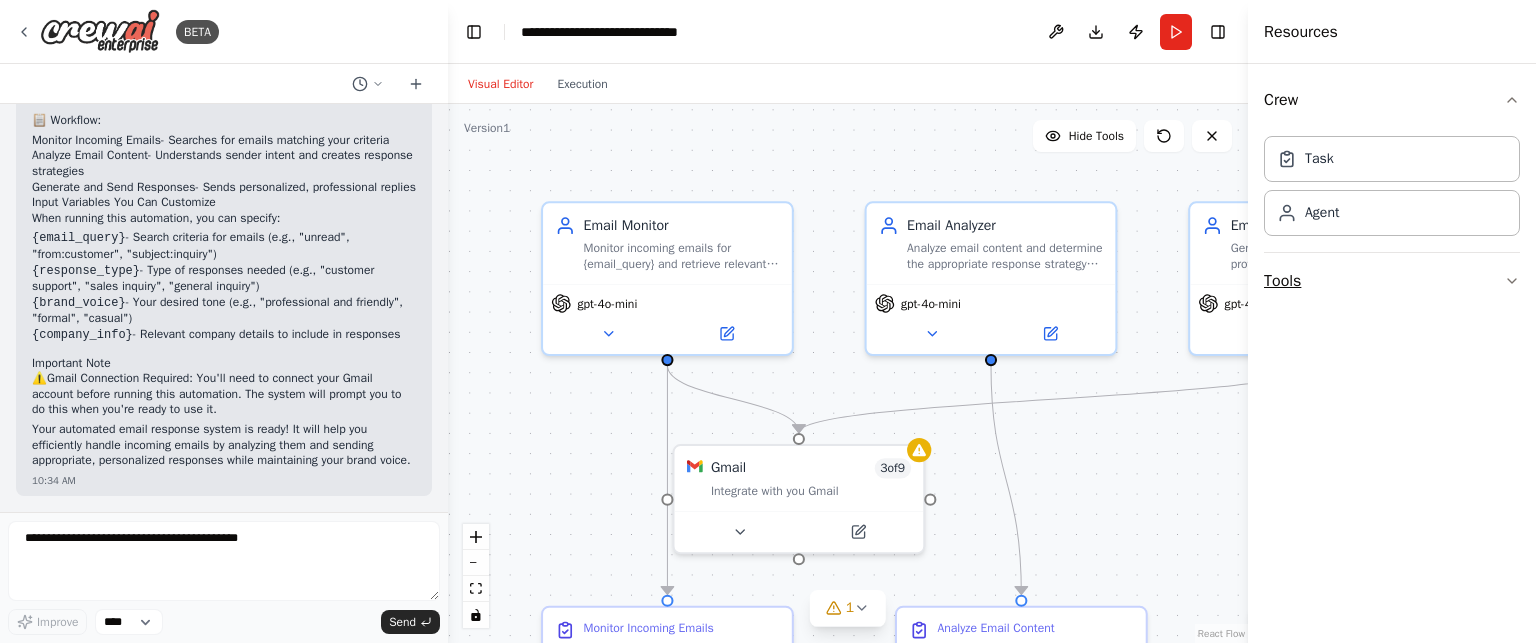 click on "Tools" at bounding box center (1392, 281) 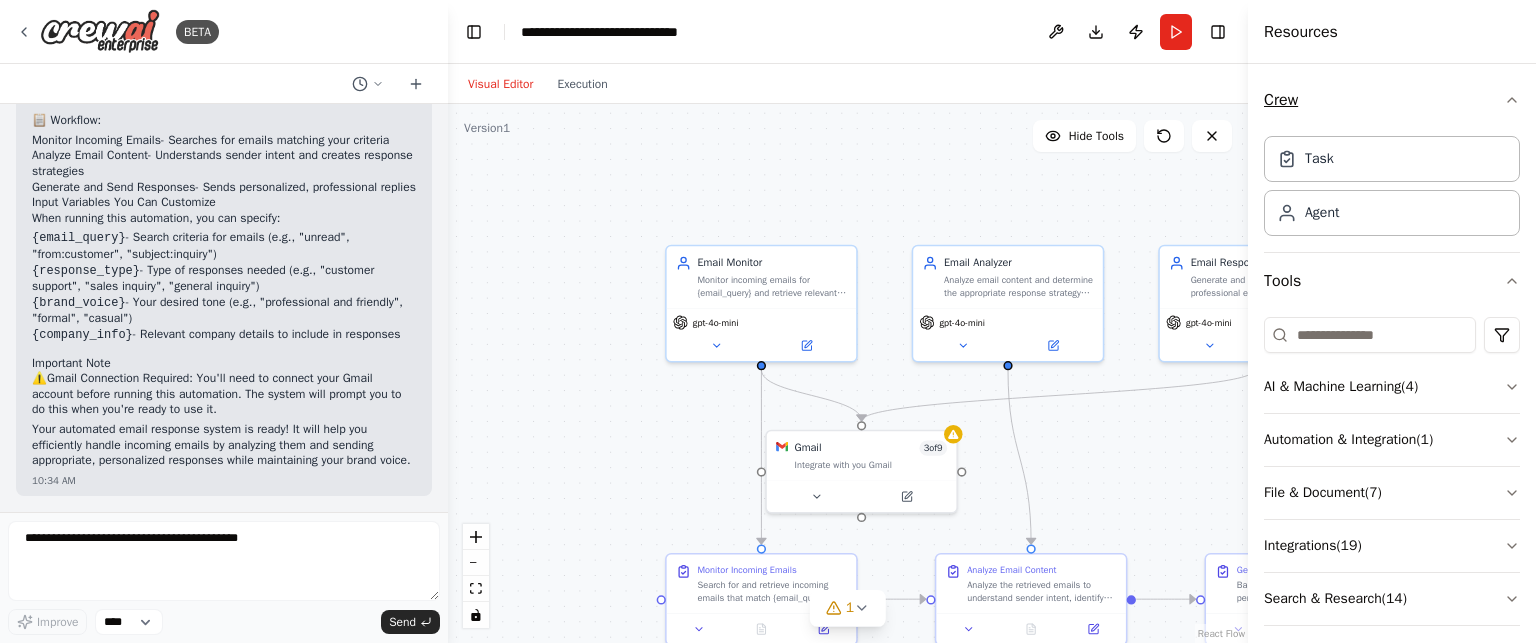 click 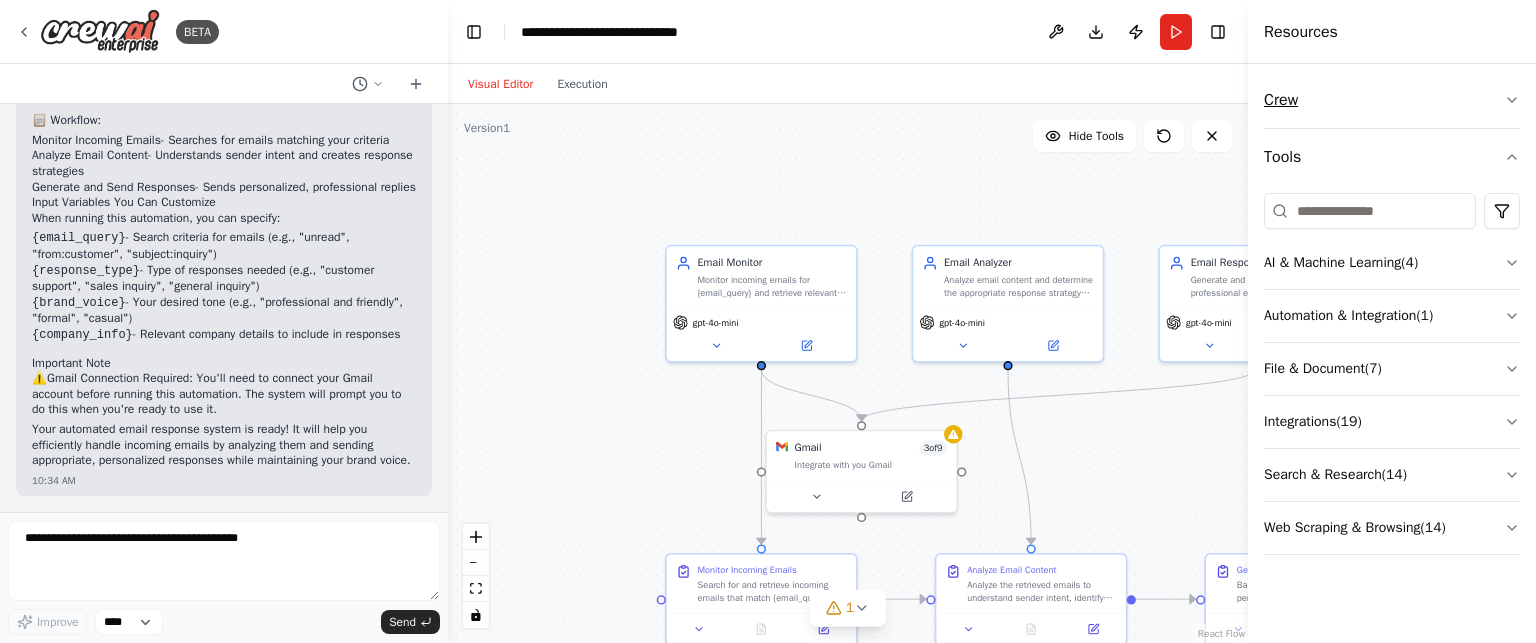 click 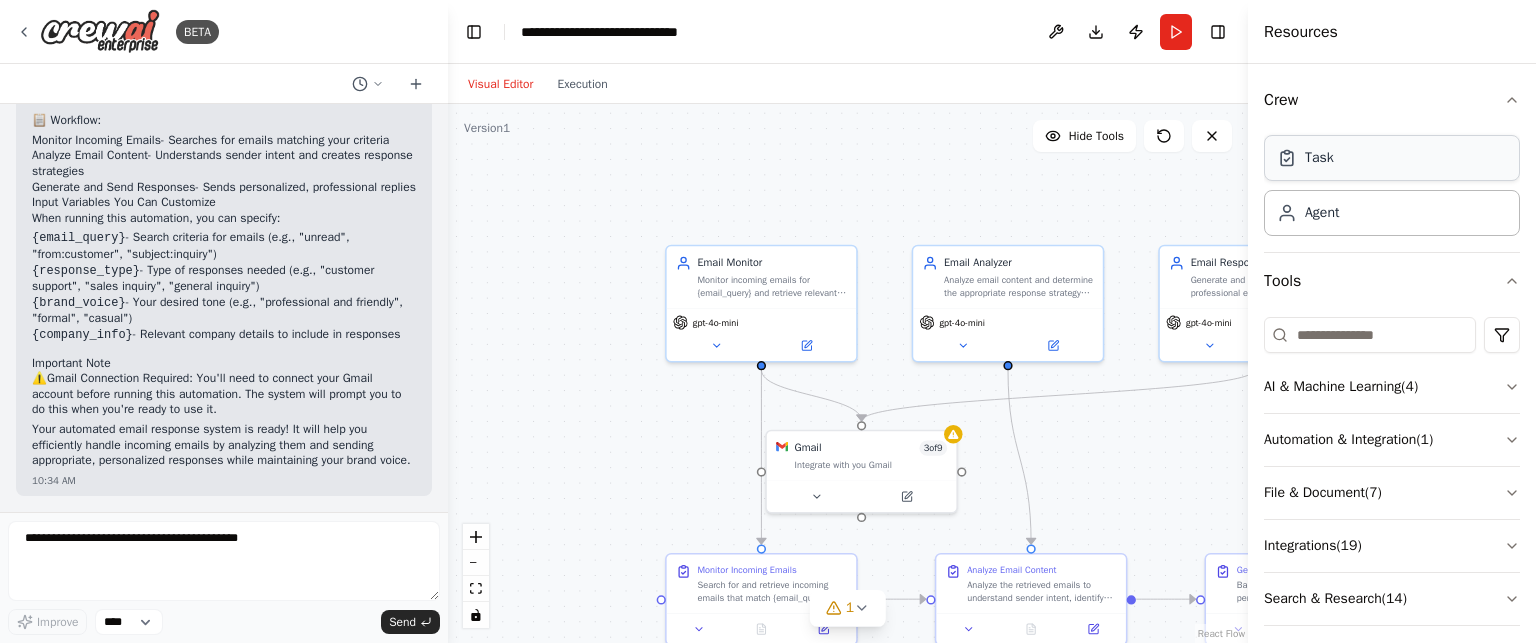 click on "Task" at bounding box center [1392, 158] 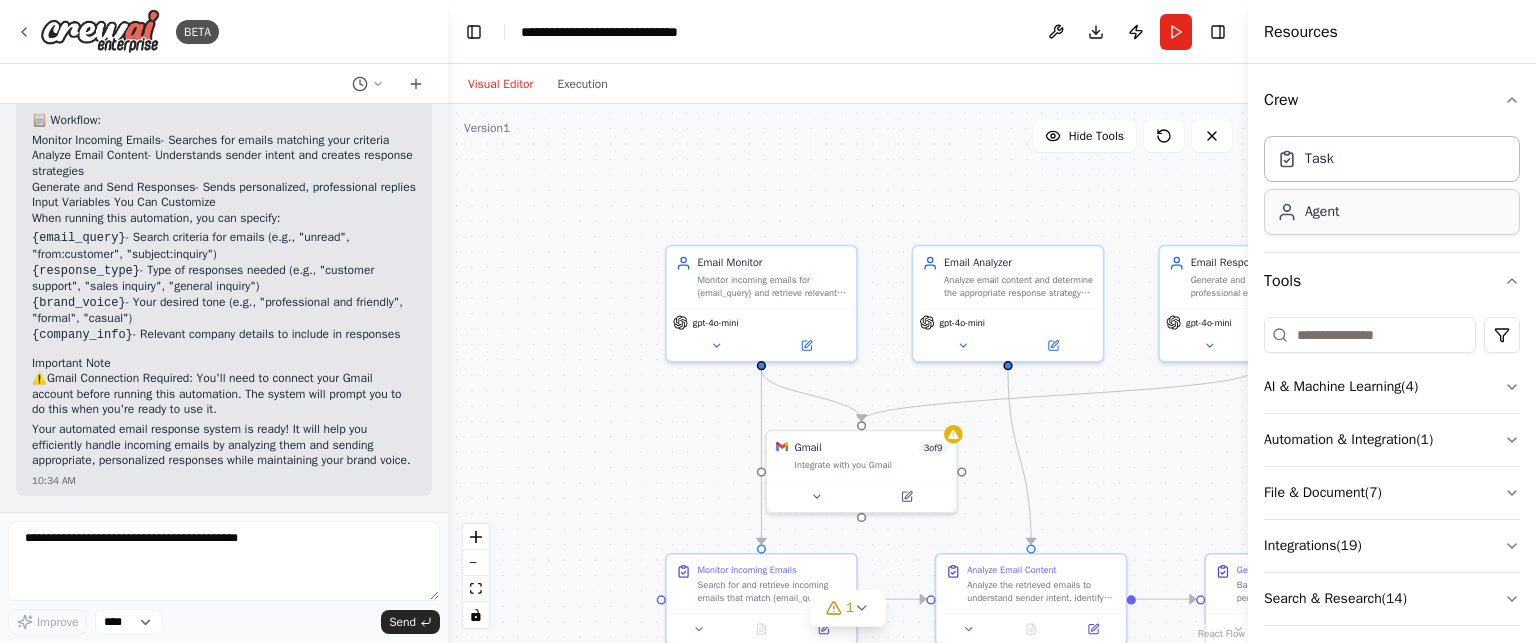 click on "Agent" at bounding box center (1322, 212) 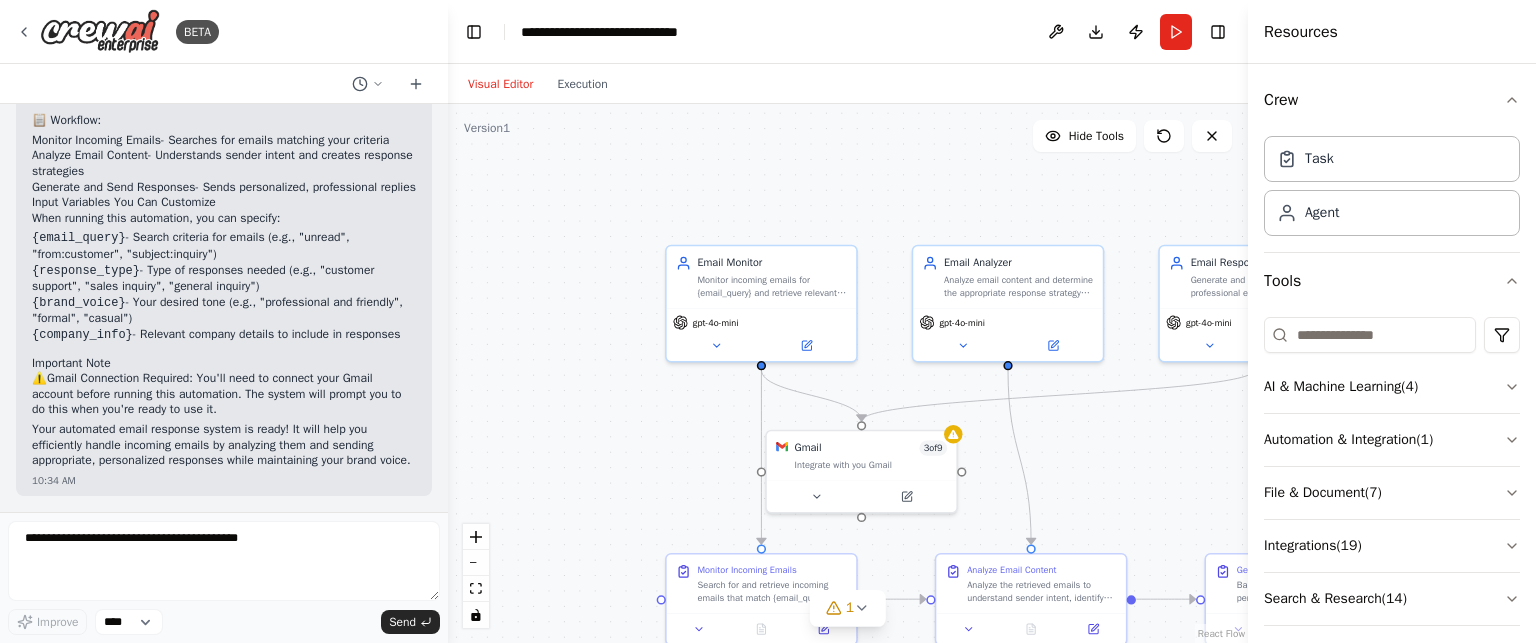 click on "Email Monitor gpt-4o-mini Gmail 3 of 9 Integrate with you Gmail" at bounding box center (848, 373) 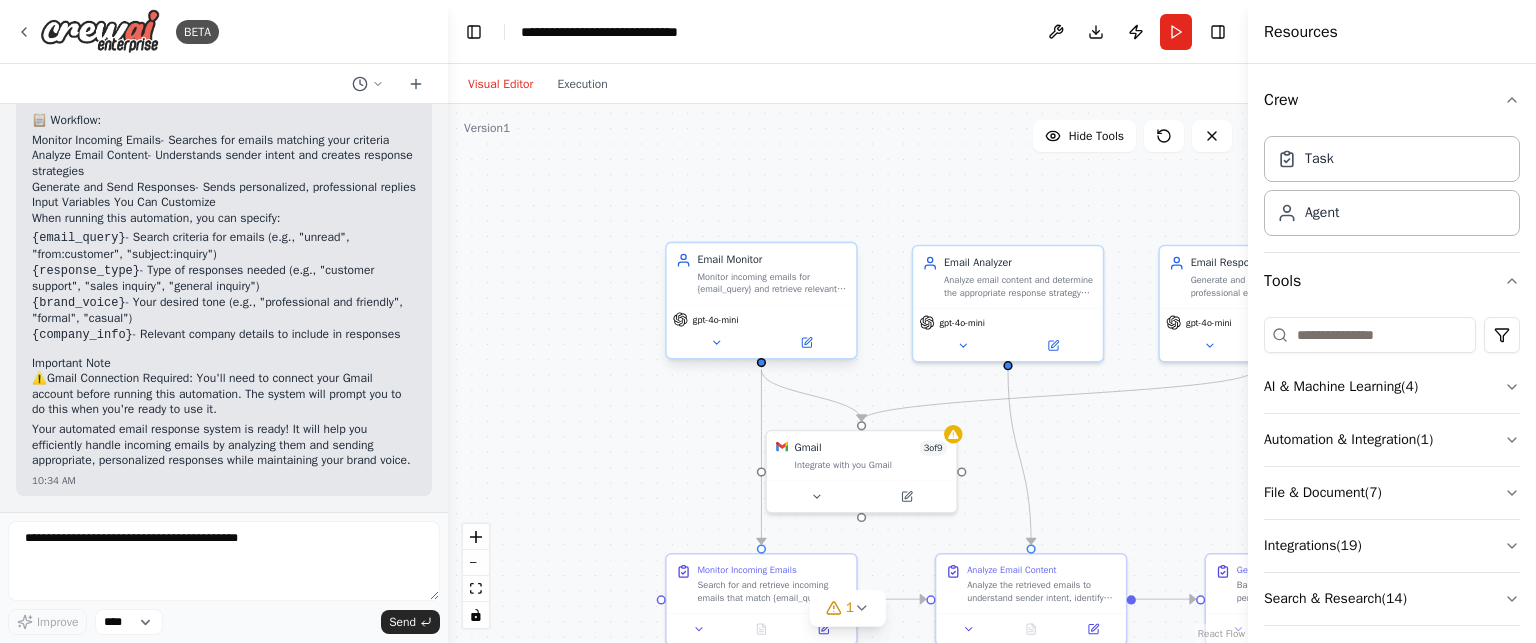 drag, startPoint x: 1084, startPoint y: 134, endPoint x: 812, endPoint y: 276, distance: 306.83545 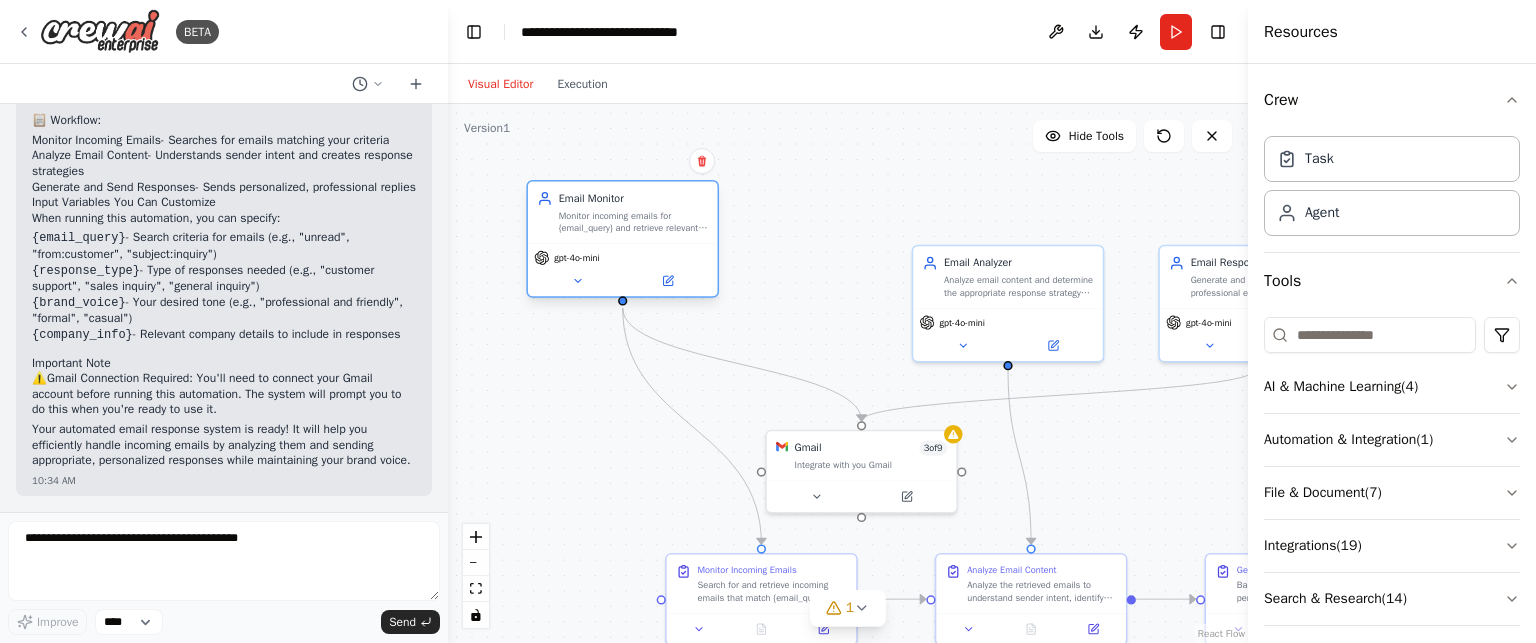 drag, startPoint x: 812, startPoint y: 276, endPoint x: 666, endPoint y: 205, distance: 162.34839 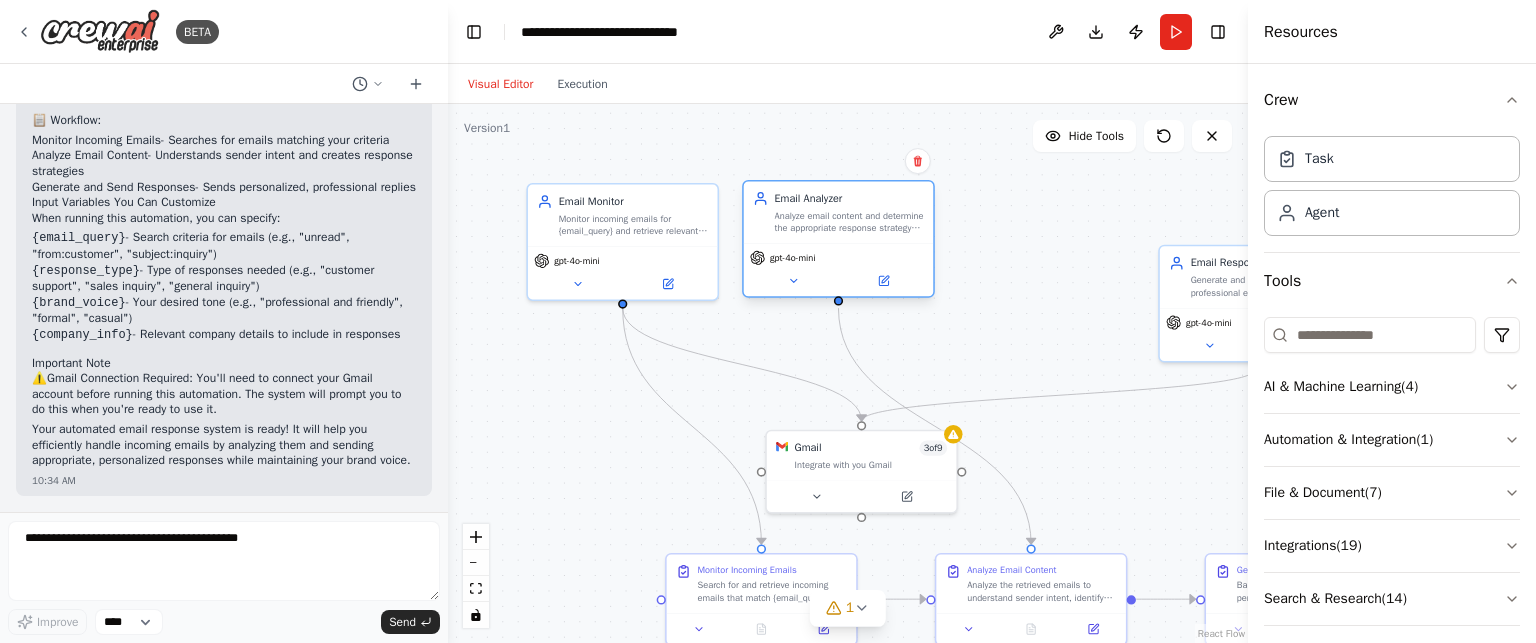 drag, startPoint x: 951, startPoint y: 284, endPoint x: 783, endPoint y: 225, distance: 178.05898 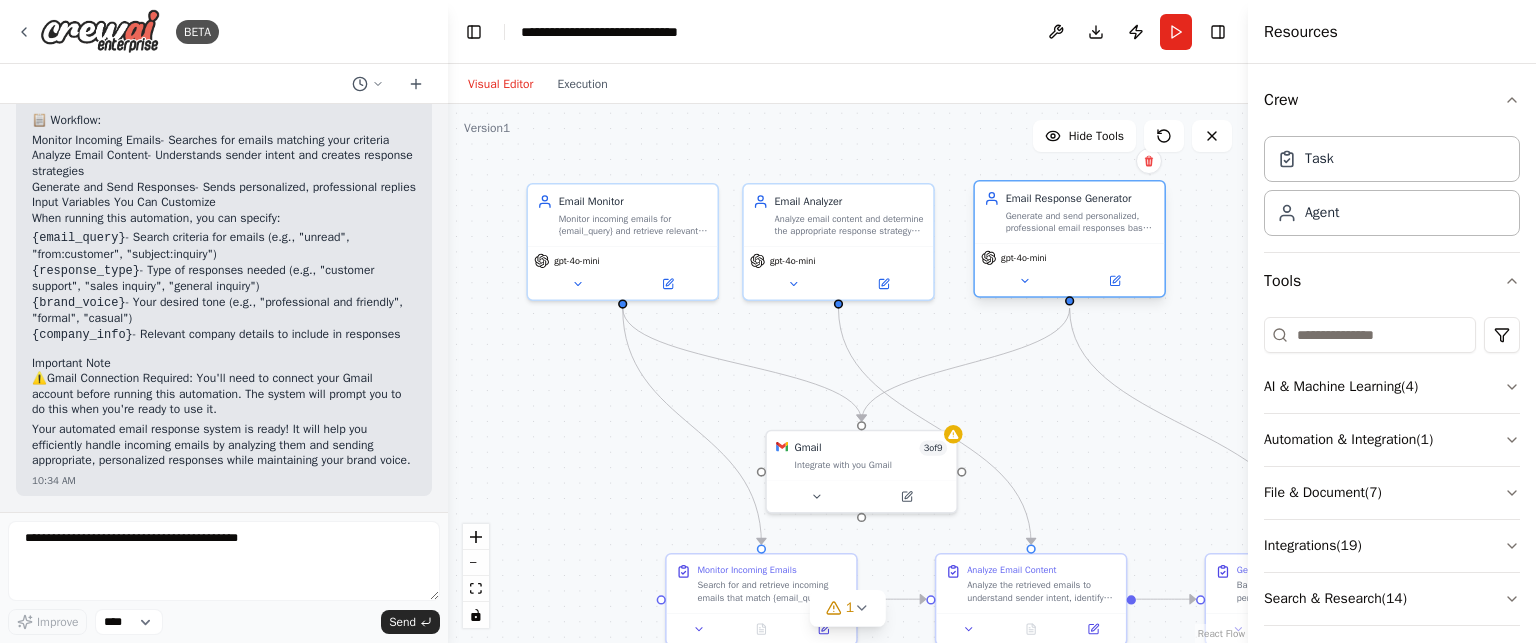 drag, startPoint x: 1208, startPoint y: 301, endPoint x: 1014, endPoint y: 242, distance: 202.77327 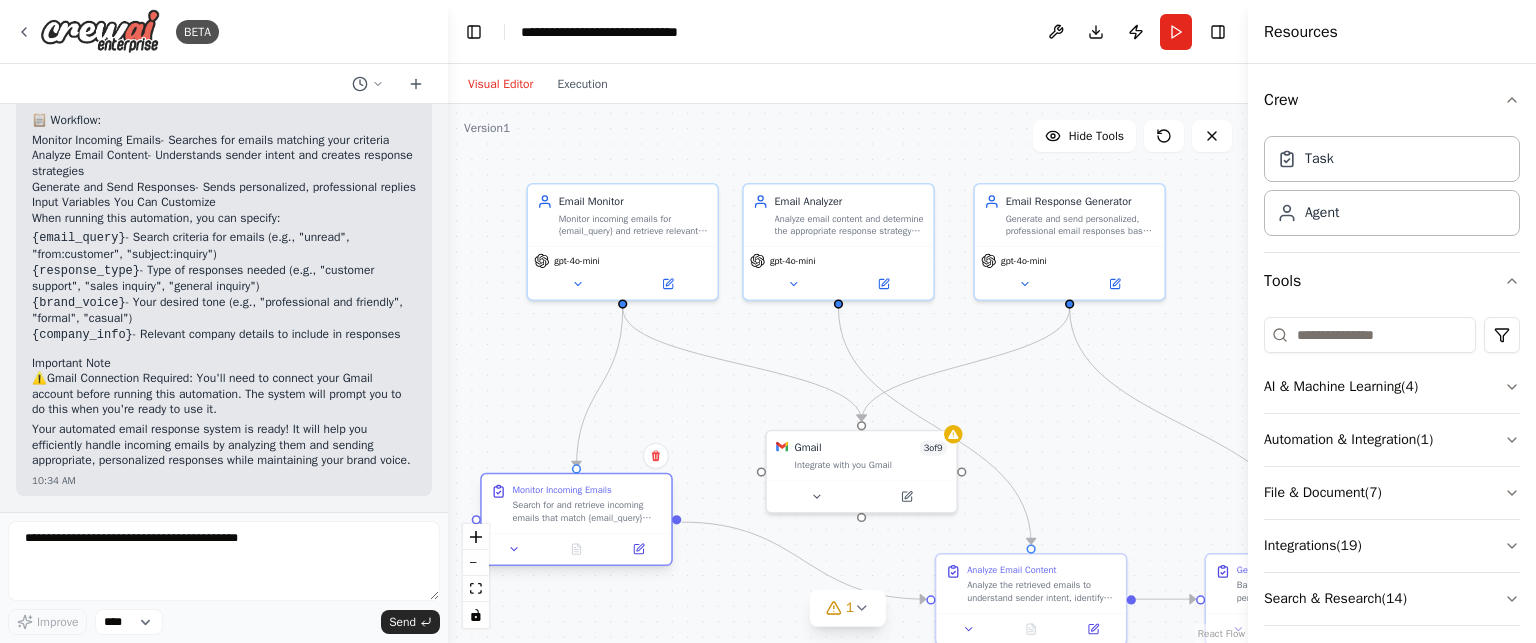 drag, startPoint x: 752, startPoint y: 585, endPoint x: 552, endPoint y: 492, distance: 220.56519 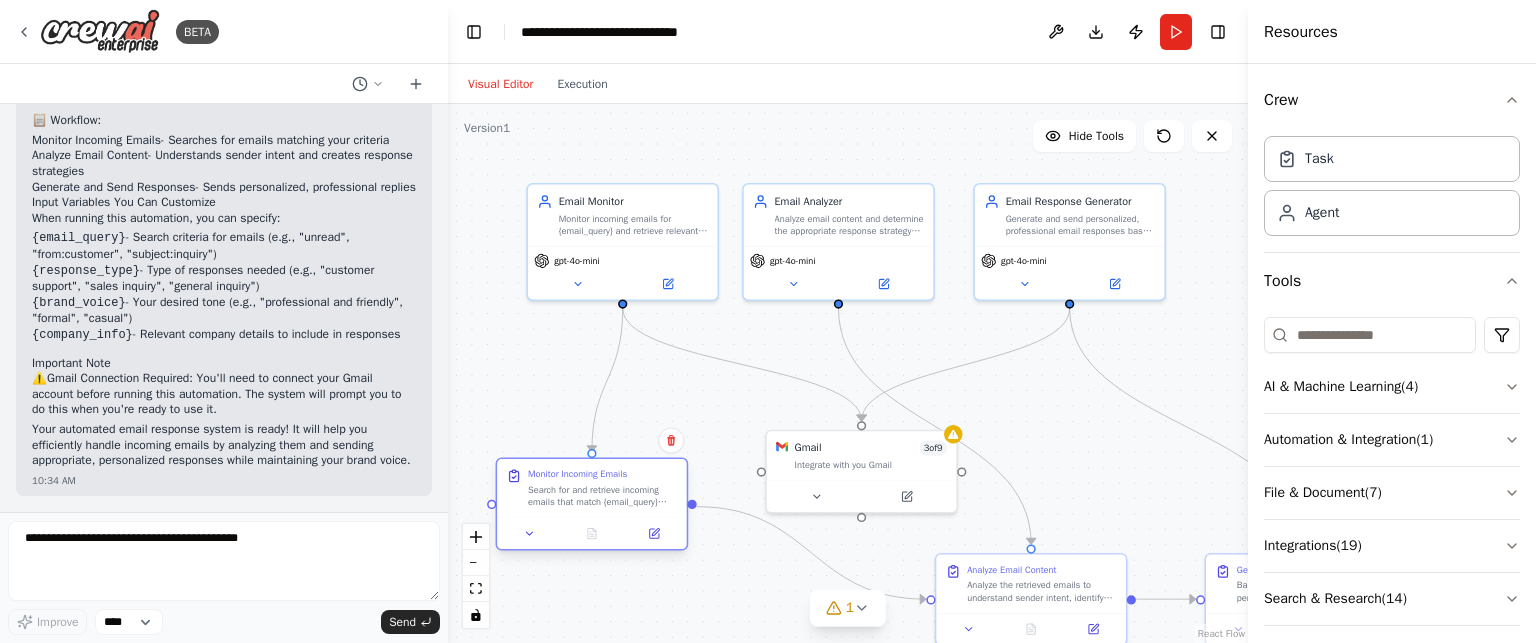 drag, startPoint x: 552, startPoint y: 492, endPoint x: 577, endPoint y: 480, distance: 27.730848 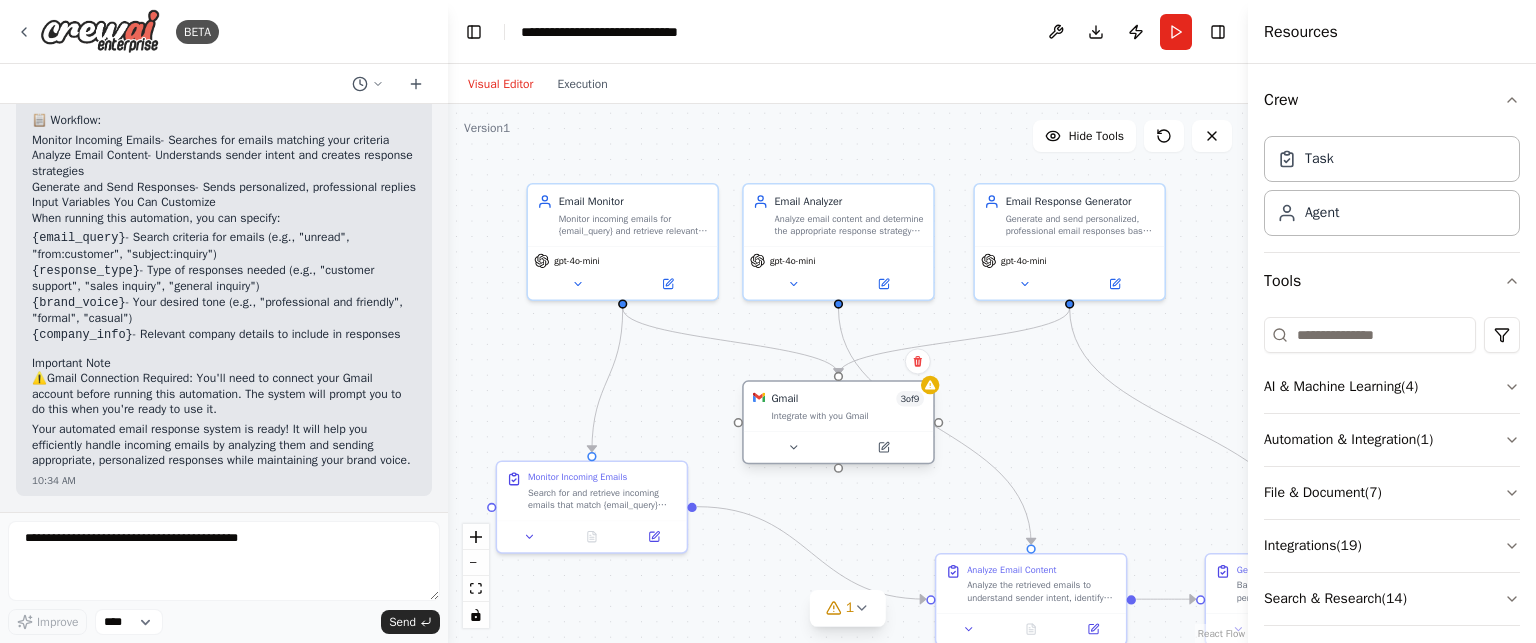 drag, startPoint x: 836, startPoint y: 477, endPoint x: 817, endPoint y: 426, distance: 54.42426 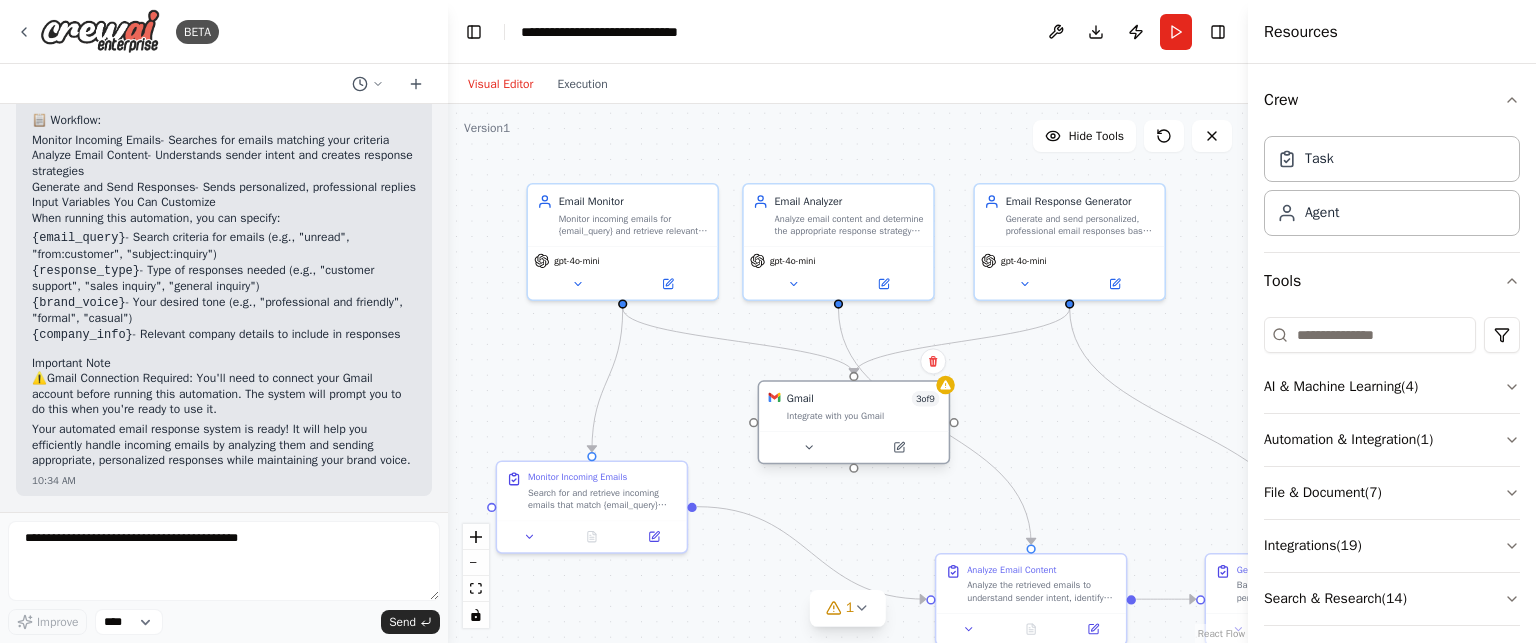 drag, startPoint x: 865, startPoint y: 427, endPoint x: 888, endPoint y: 424, distance: 23.194826 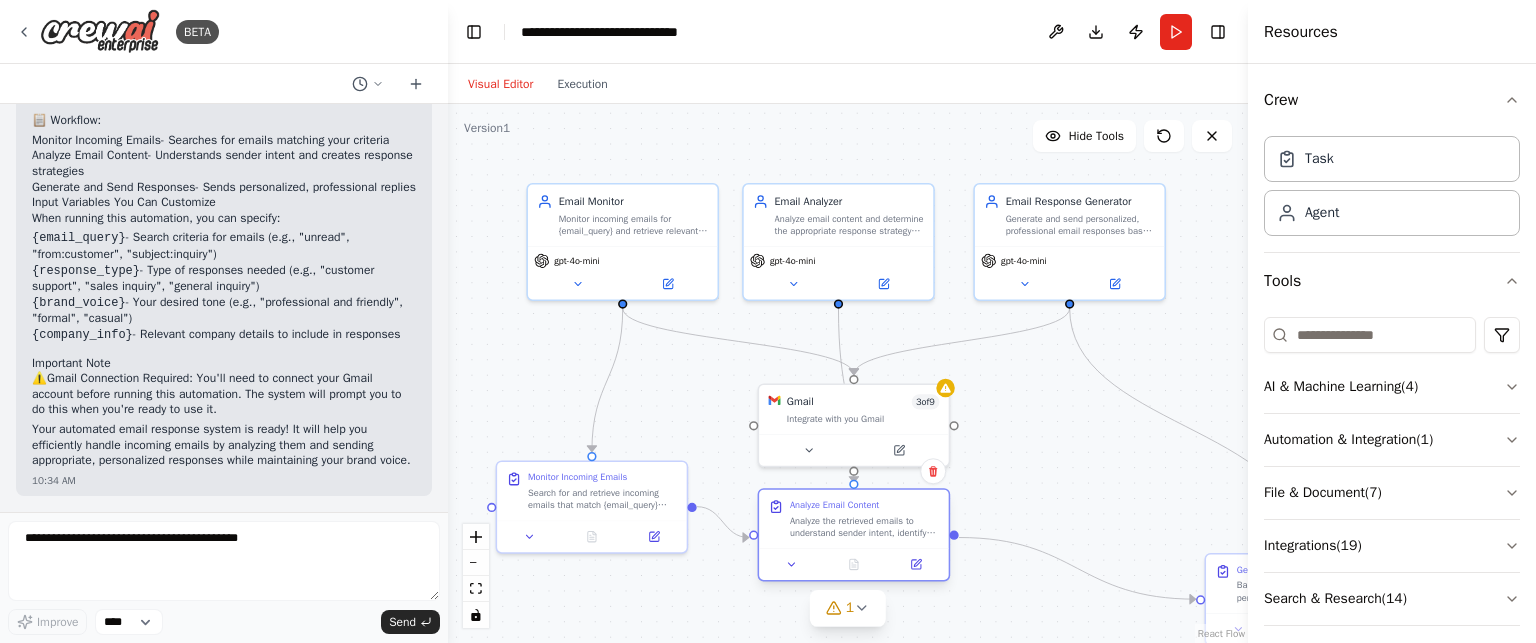 drag, startPoint x: 1008, startPoint y: 584, endPoint x: 819, endPoint y: 523, distance: 198.6001 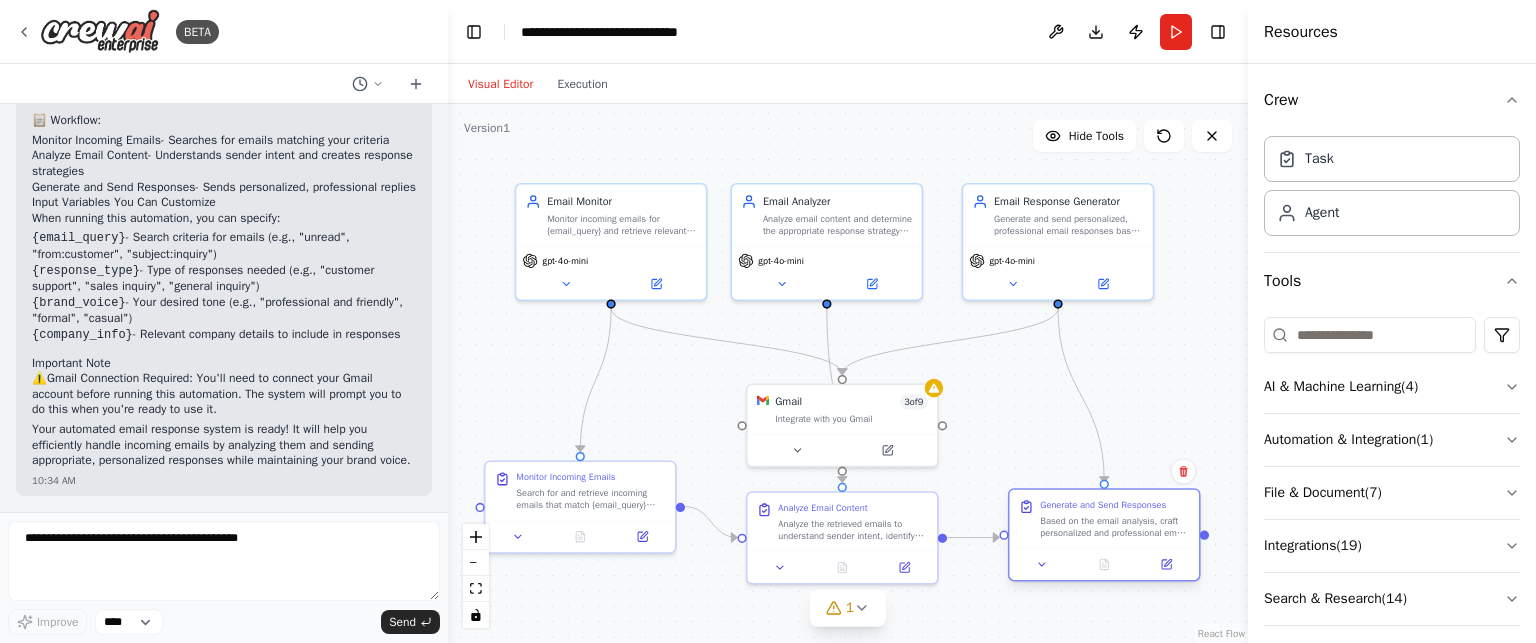 drag, startPoint x: 1239, startPoint y: 575, endPoint x: 1039, endPoint y: 506, distance: 211.56796 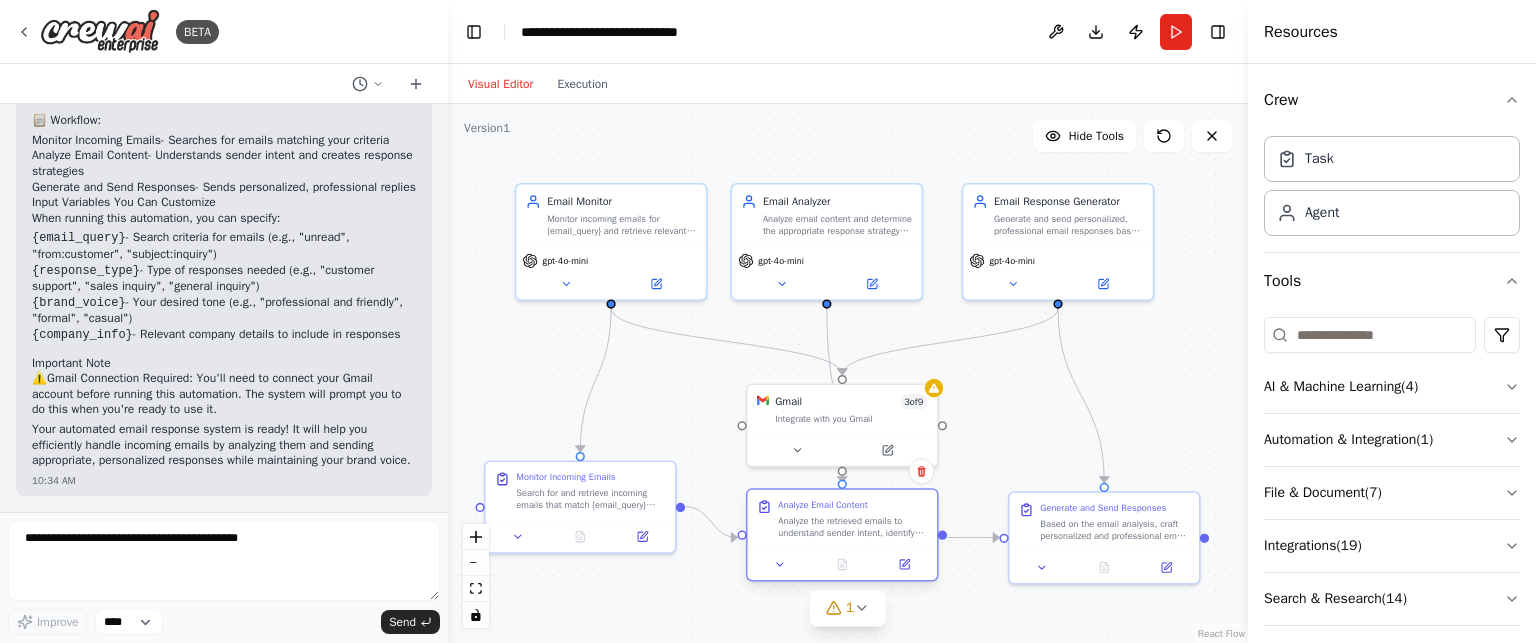 click on "Analyze the retrieved emails to understand sender intent, identify key topics, determine urgency level, and categorize the type of response needed. Consider the context of {response_type} and evaluate what information should be included in responses. Create response strategies for each email." at bounding box center [852, 526] 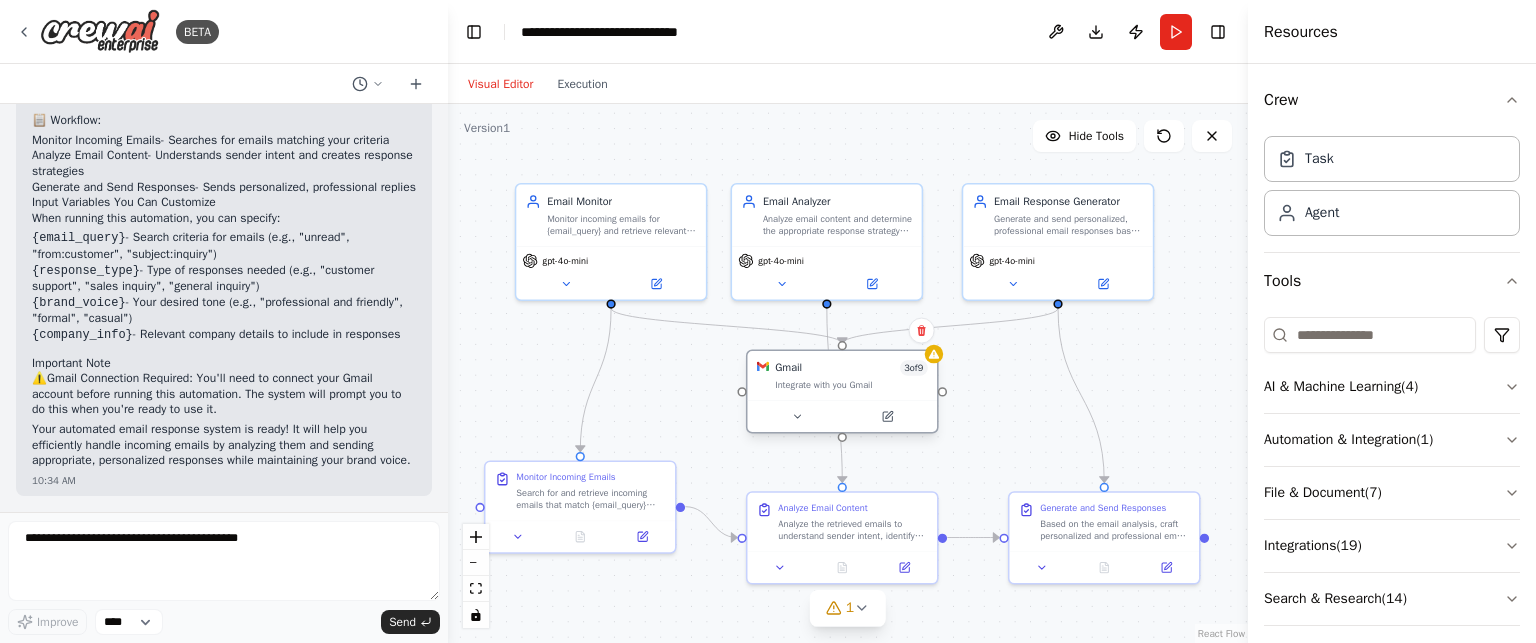 drag, startPoint x: 850, startPoint y: 439, endPoint x: 849, endPoint y: 405, distance: 34.0147 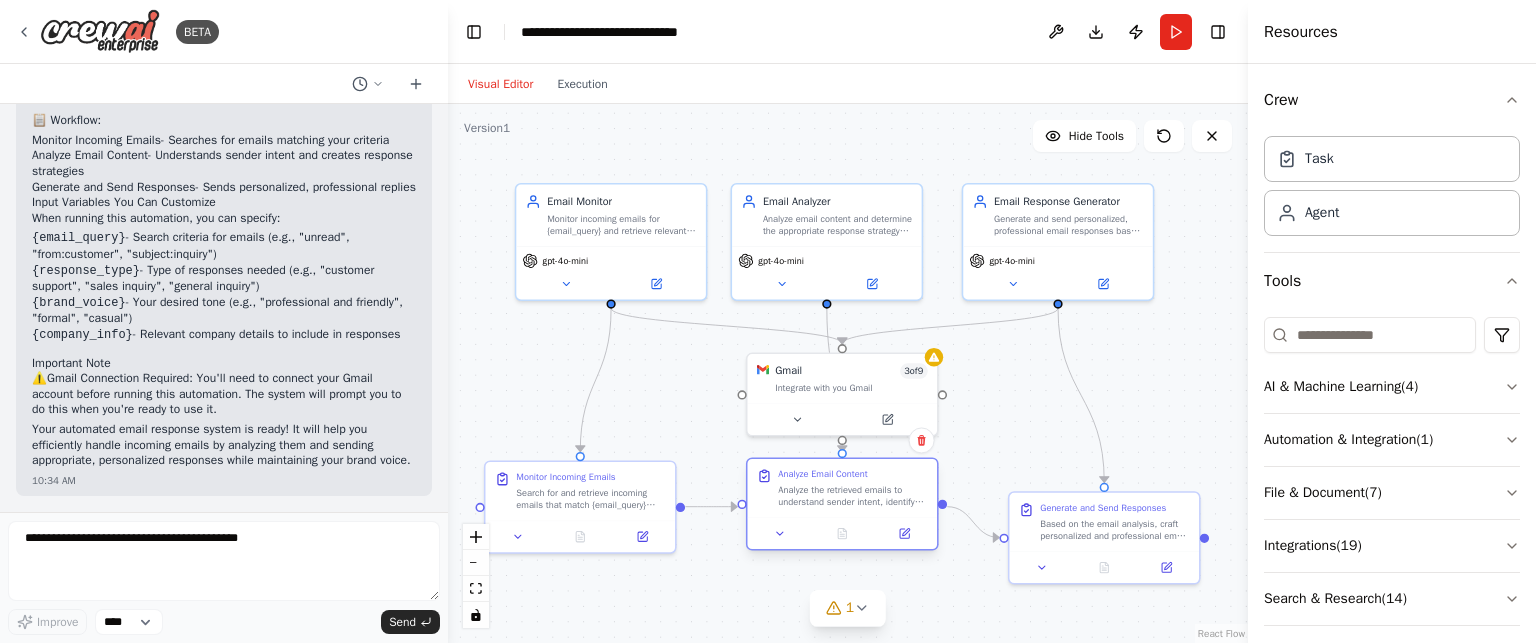 drag, startPoint x: 856, startPoint y: 525, endPoint x: 850, endPoint y: 491, distance: 34.525352 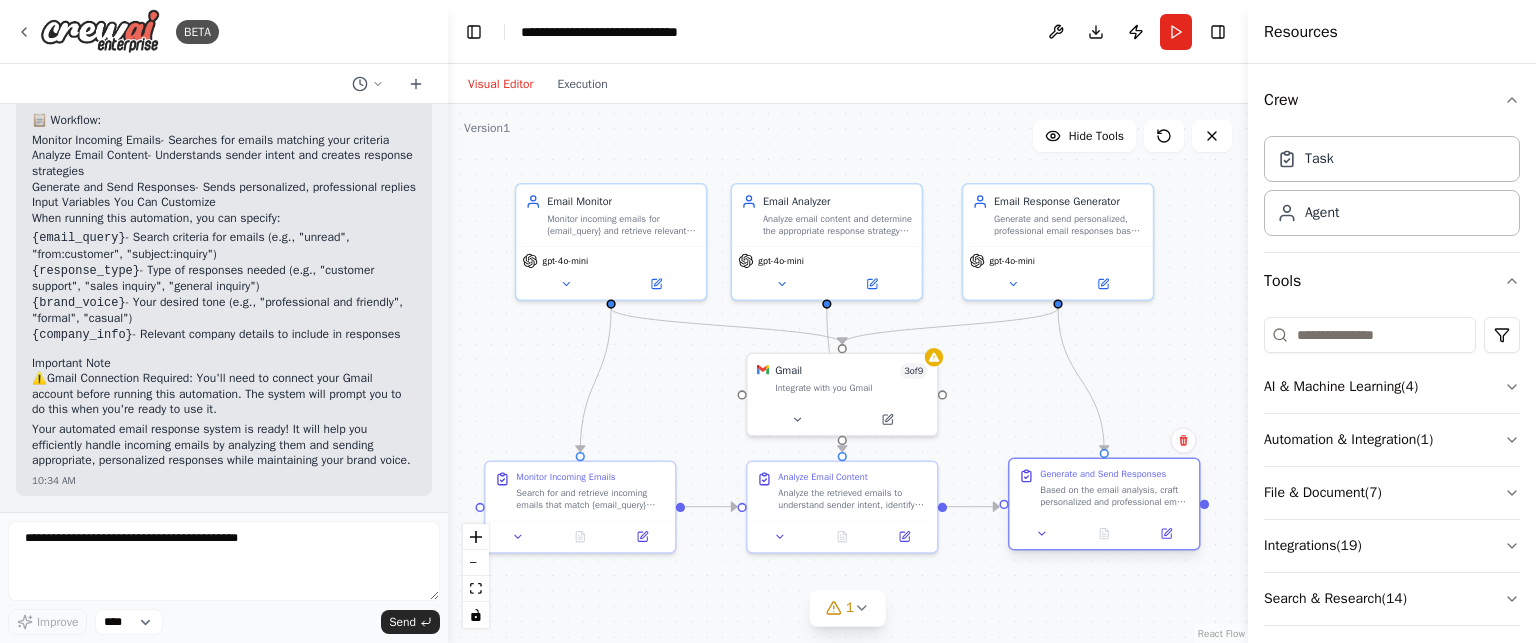 drag, startPoint x: 1054, startPoint y: 519, endPoint x: 1050, endPoint y: 491, distance: 28.284271 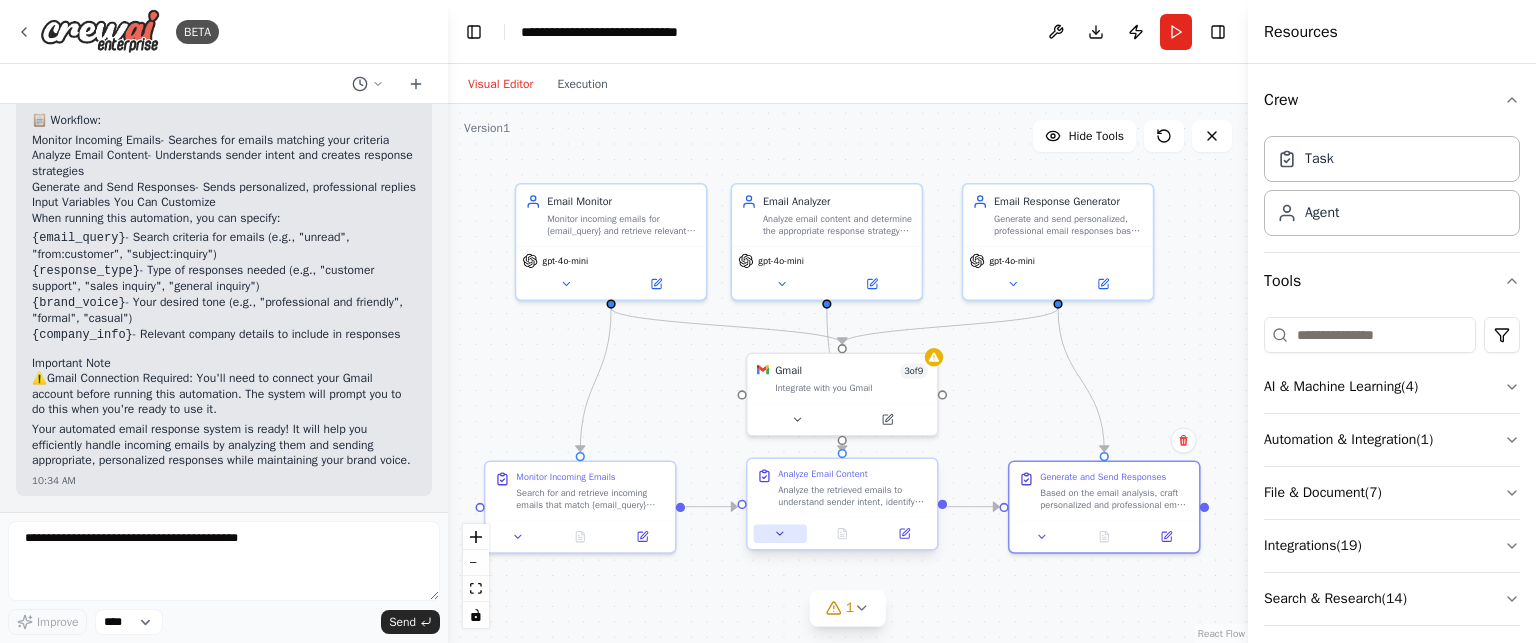 click 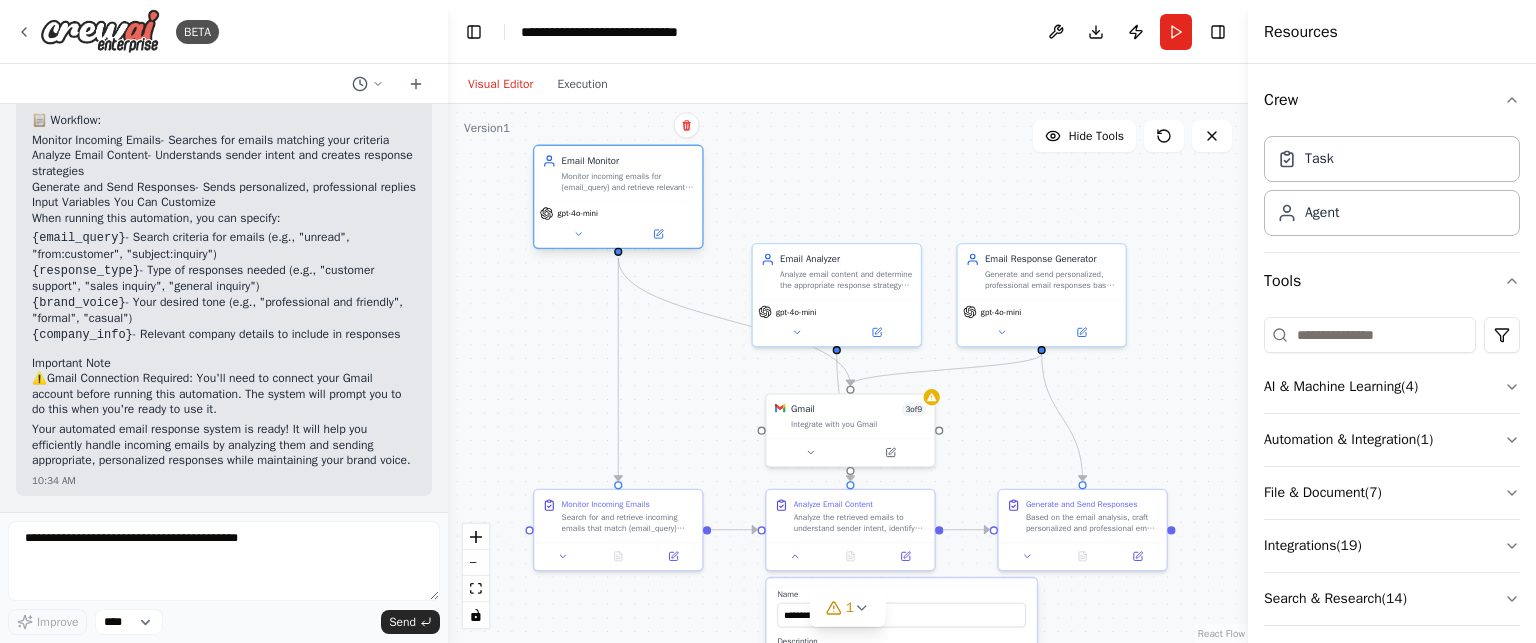 drag, startPoint x: 662, startPoint y: 249, endPoint x: 628, endPoint y: 137, distance: 117.047 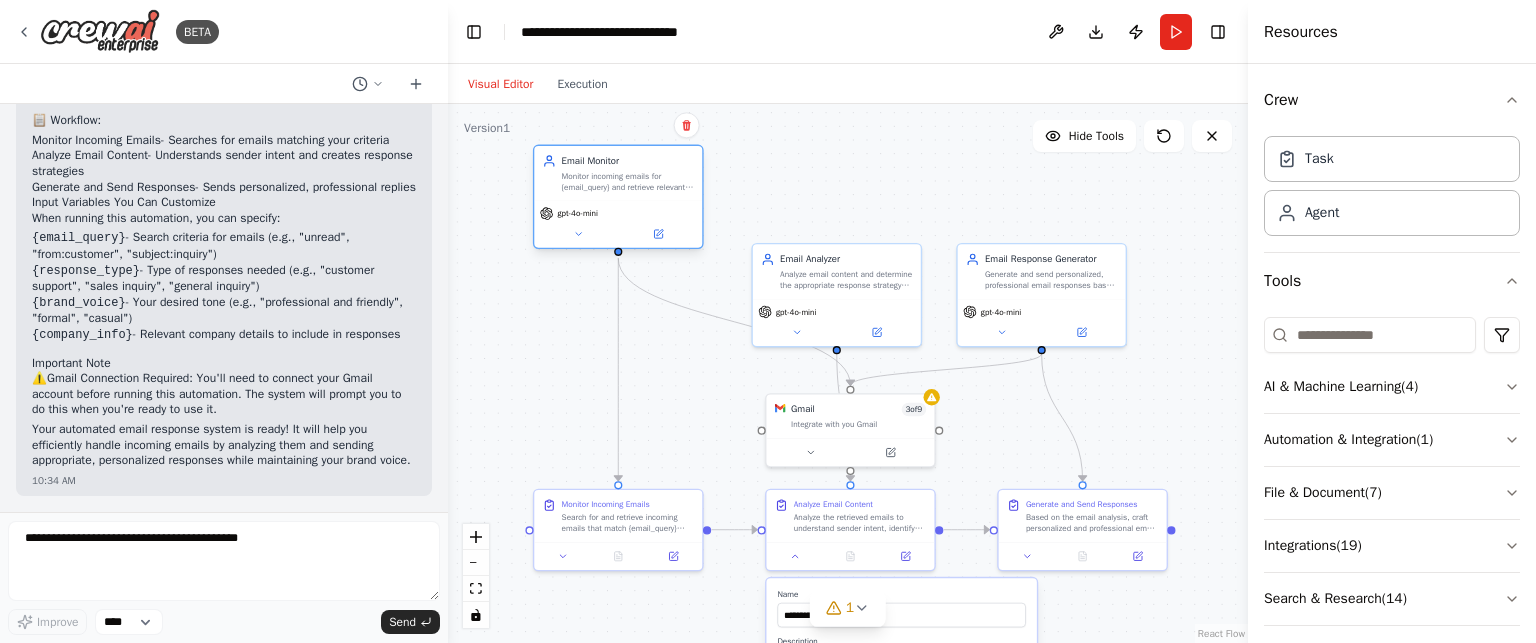 click on "Email Monitor Monitor incoming emails for {email_query} and retrieve relevant emails that require responses" at bounding box center [618, 173] 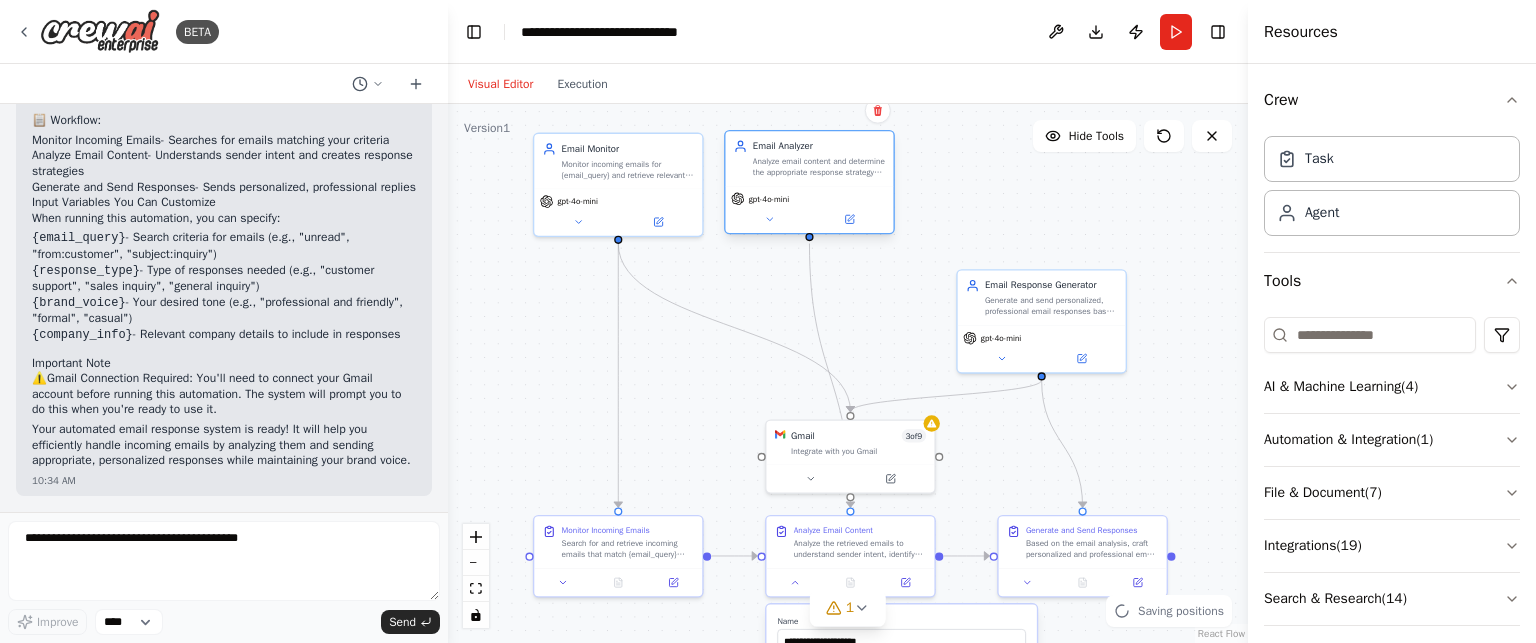 drag, startPoint x: 793, startPoint y: 279, endPoint x: 766, endPoint y: 147, distance: 134.73306 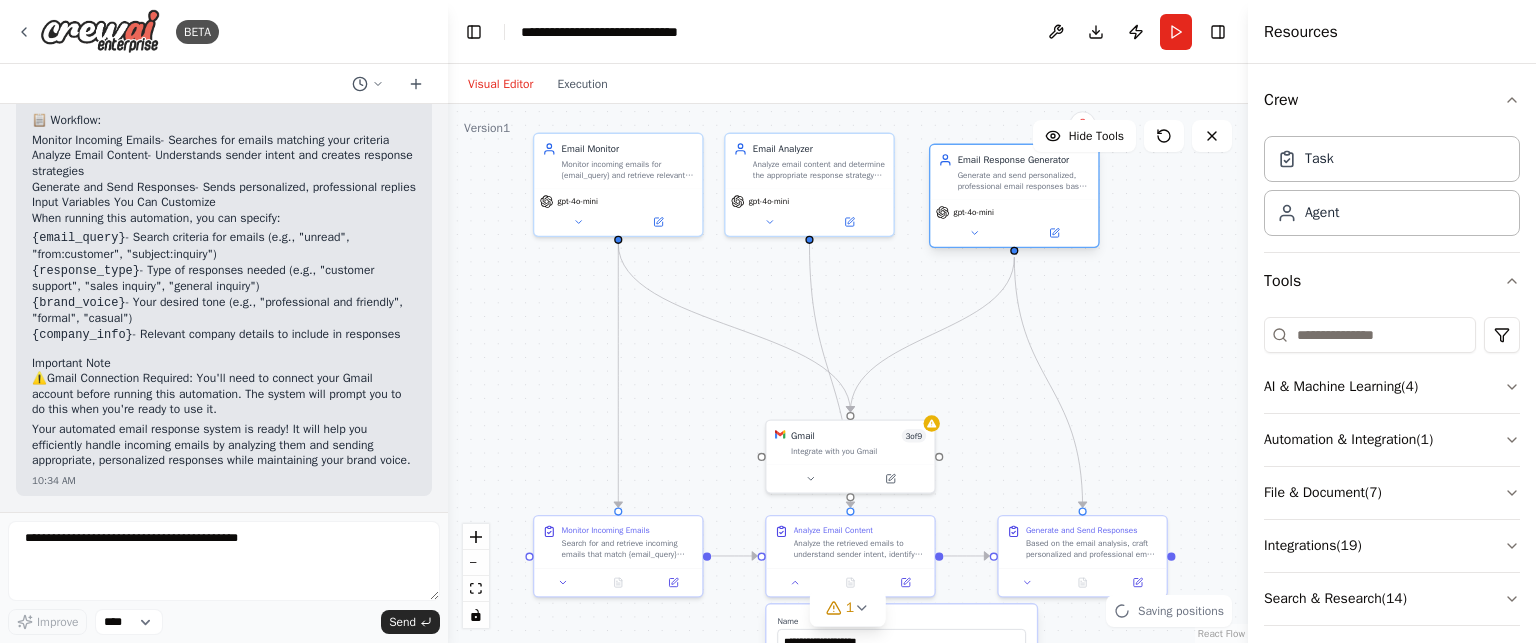 drag, startPoint x: 1007, startPoint y: 282, endPoint x: 974, endPoint y: 151, distance: 135.09256 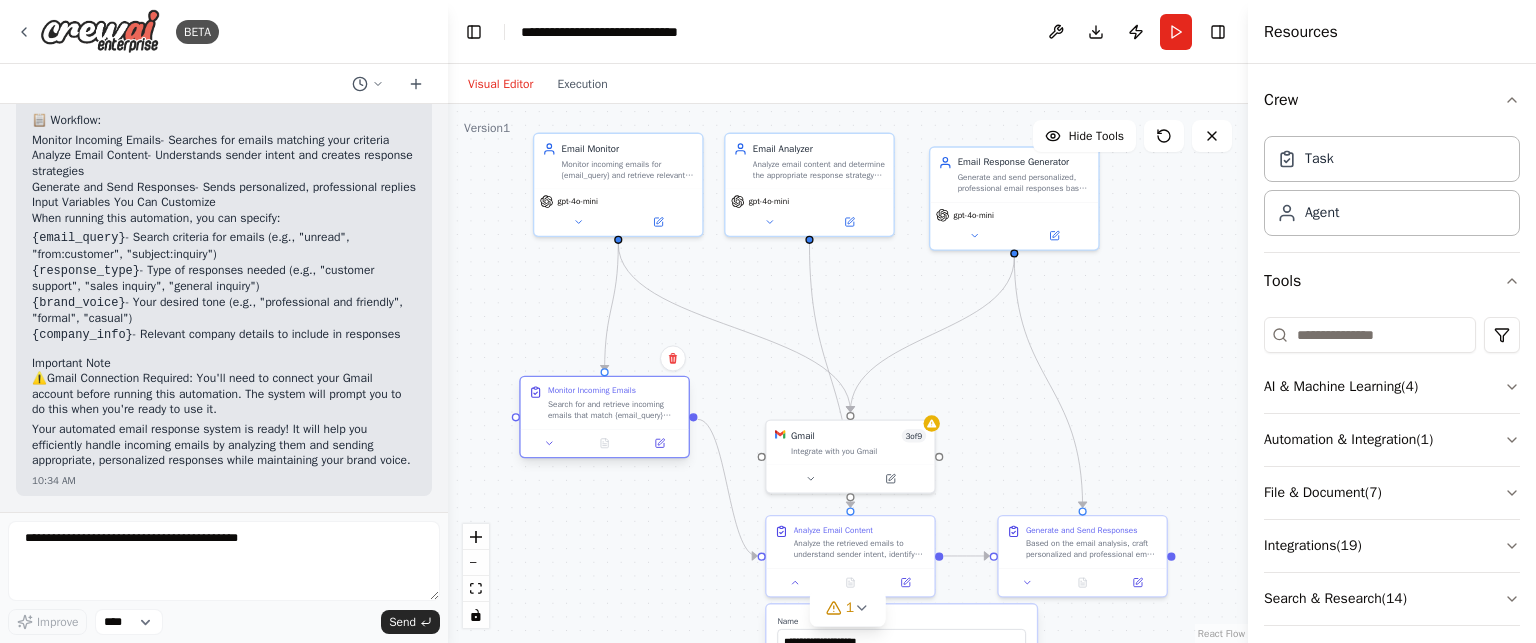 drag, startPoint x: 645, startPoint y: 539, endPoint x: 631, endPoint y: 376, distance: 163.60013 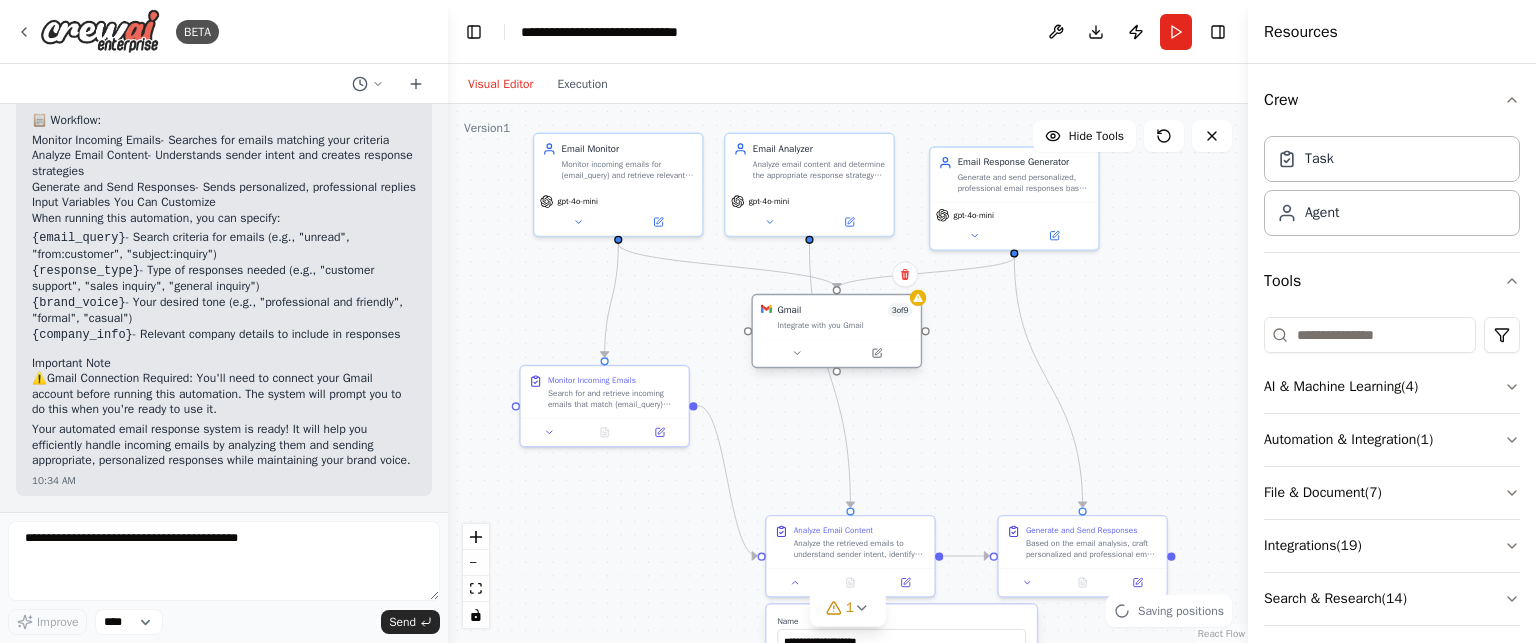 drag, startPoint x: 816, startPoint y: 443, endPoint x: 801, endPoint y: 319, distance: 124.90396 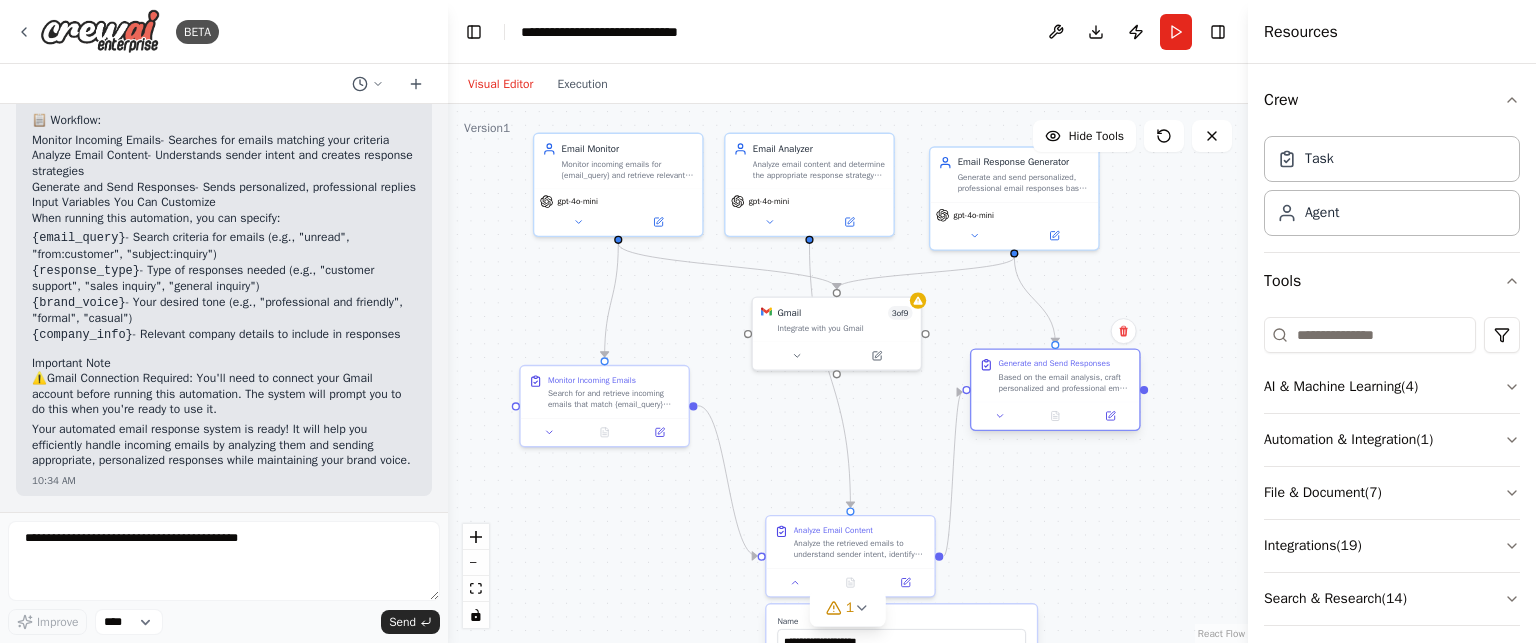drag, startPoint x: 1073, startPoint y: 555, endPoint x: 1051, endPoint y: 393, distance: 163.487 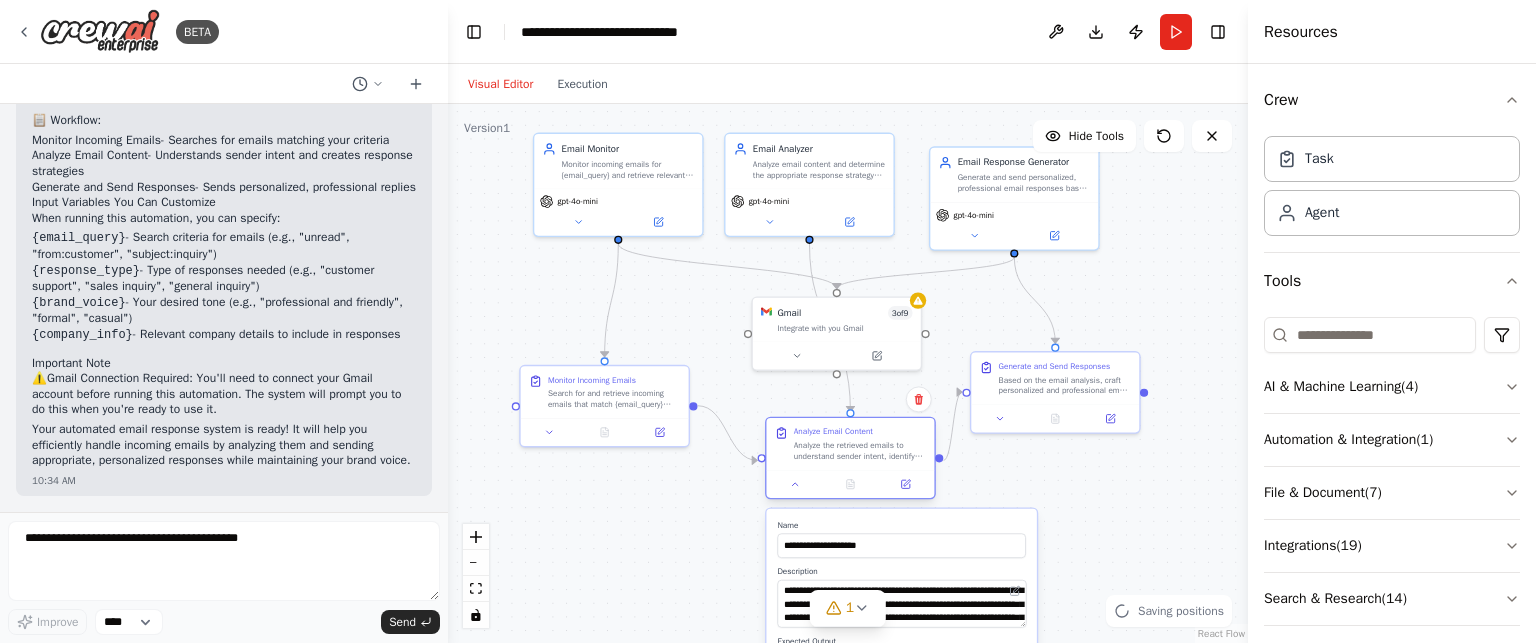 drag, startPoint x: 888, startPoint y: 543, endPoint x: 880, endPoint y: 433, distance: 110.29053 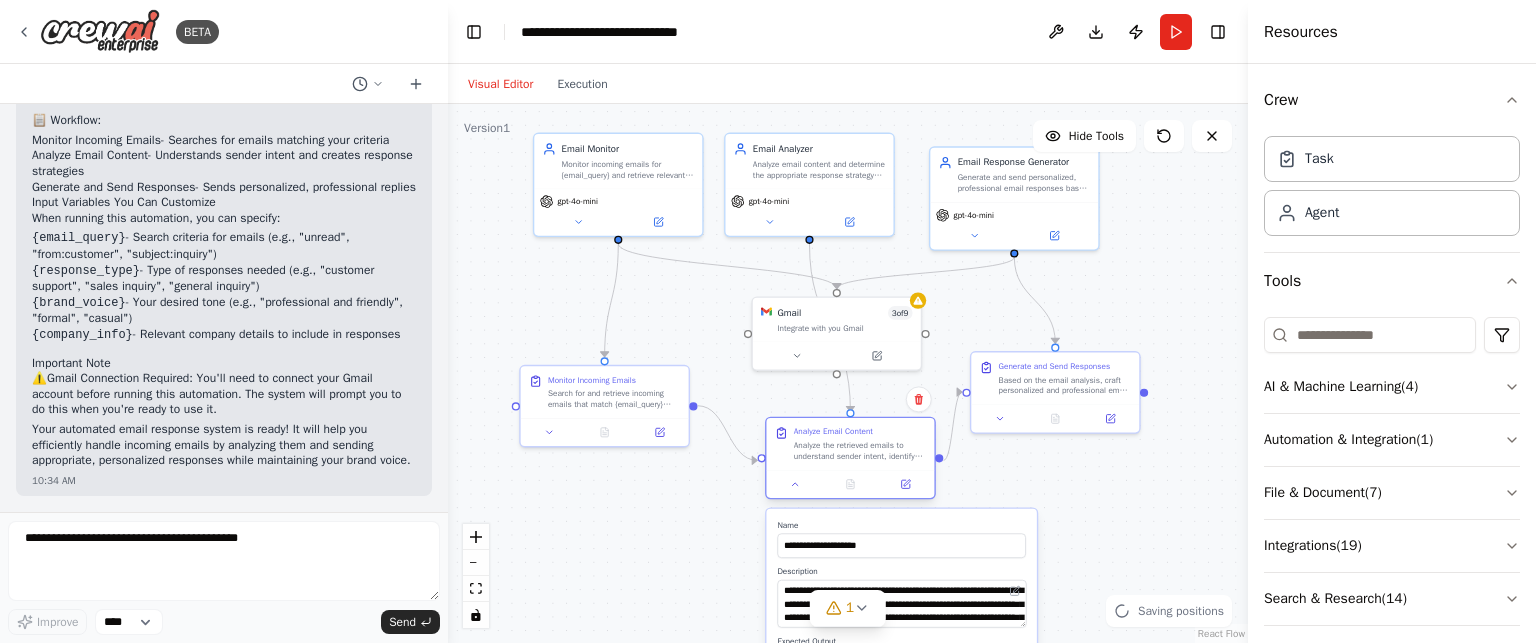 click on "Analyze Email Content Analyze the retrieved emails to understand sender intent, identify key topics, determine urgency level, and categorize the type of response needed. Consider the context of {response_type} and evaluate what information should be included in responses. Create response strategies for each email." at bounding box center [860, 444] 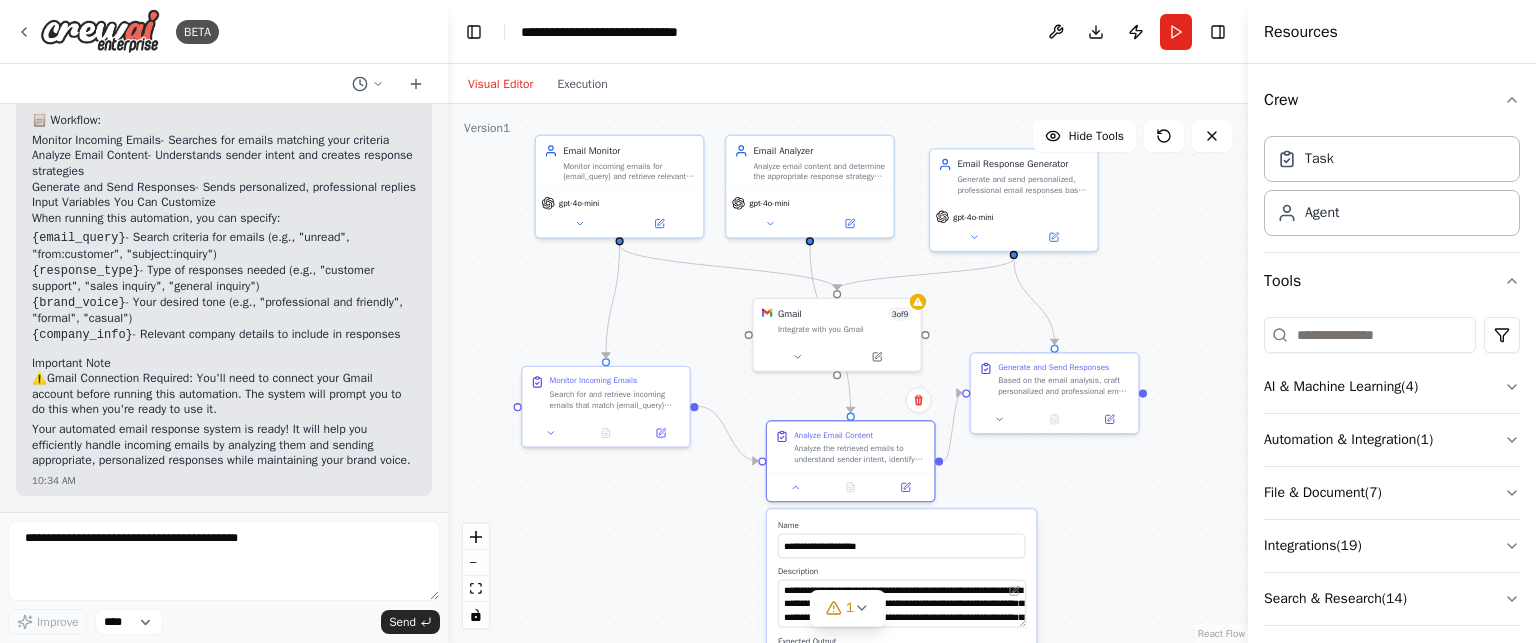 click on "**********" at bounding box center (901, 632) 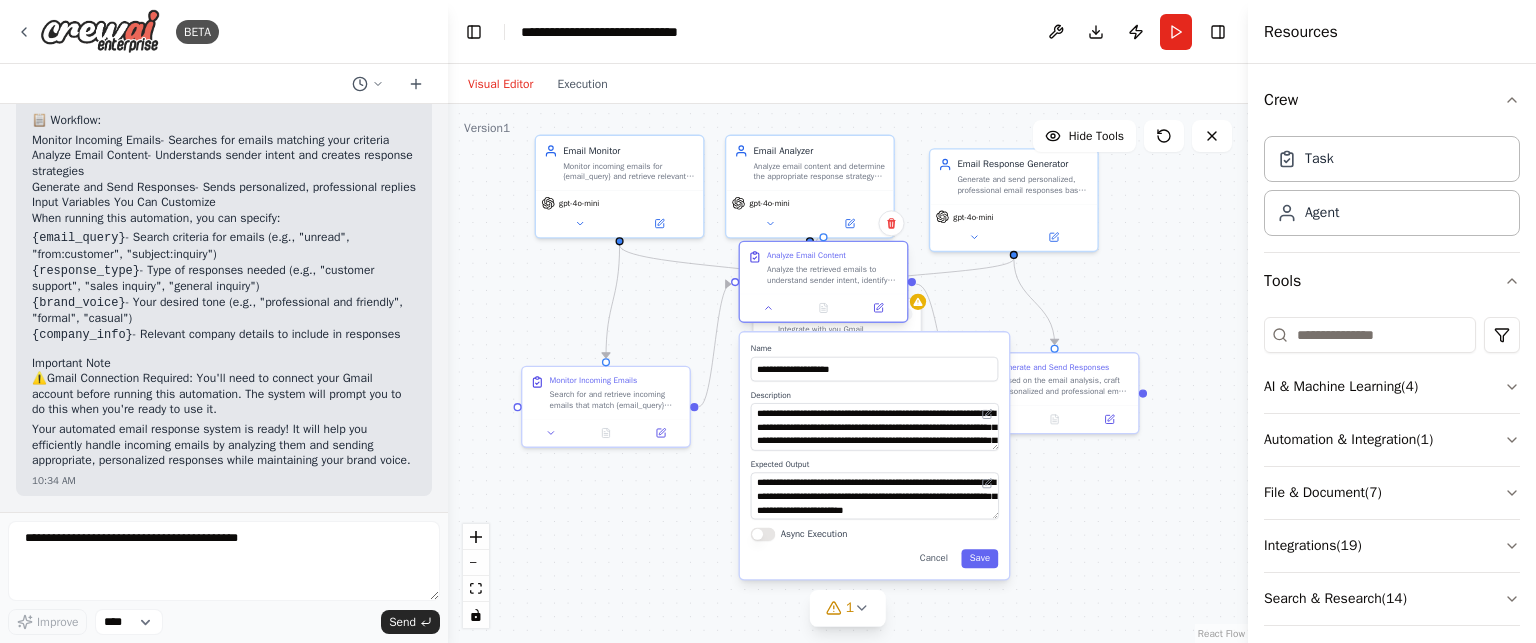 drag, startPoint x: 806, startPoint y: 427, endPoint x: 785, endPoint y: 255, distance: 173.27724 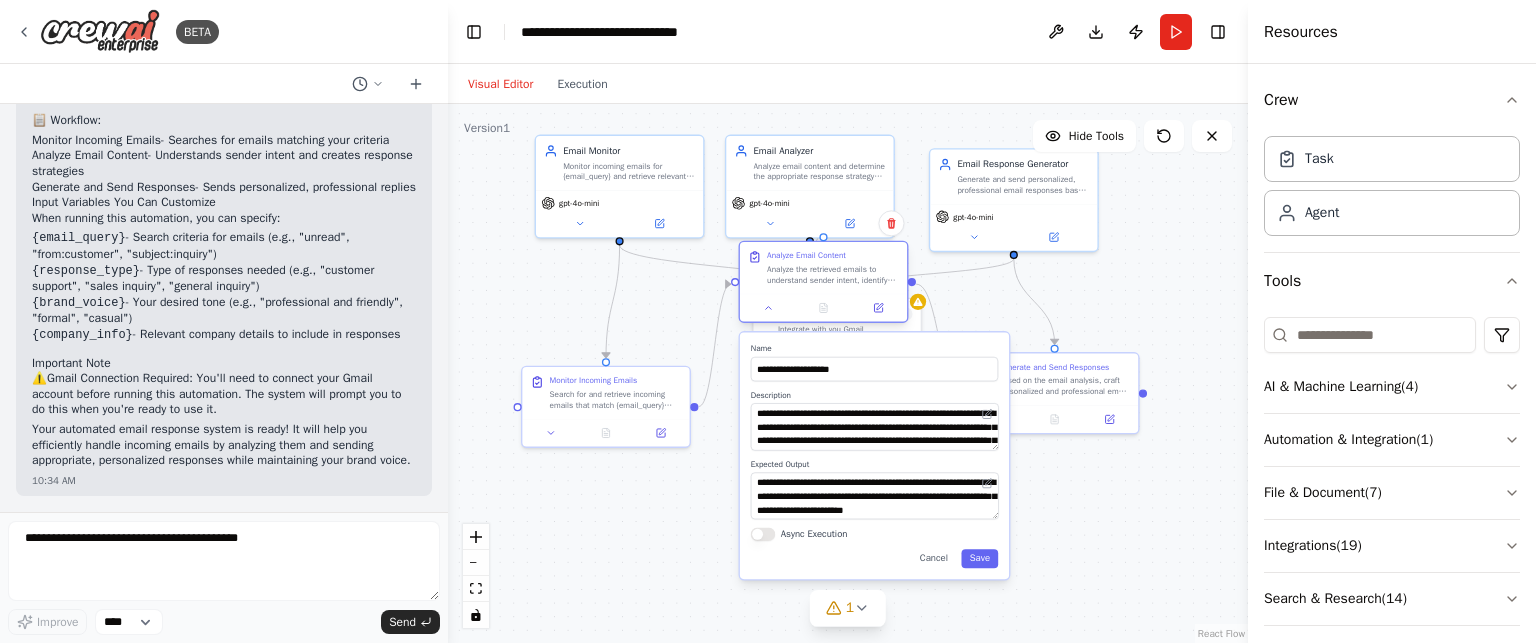 click on "Analyze Email Content" at bounding box center (806, 255) 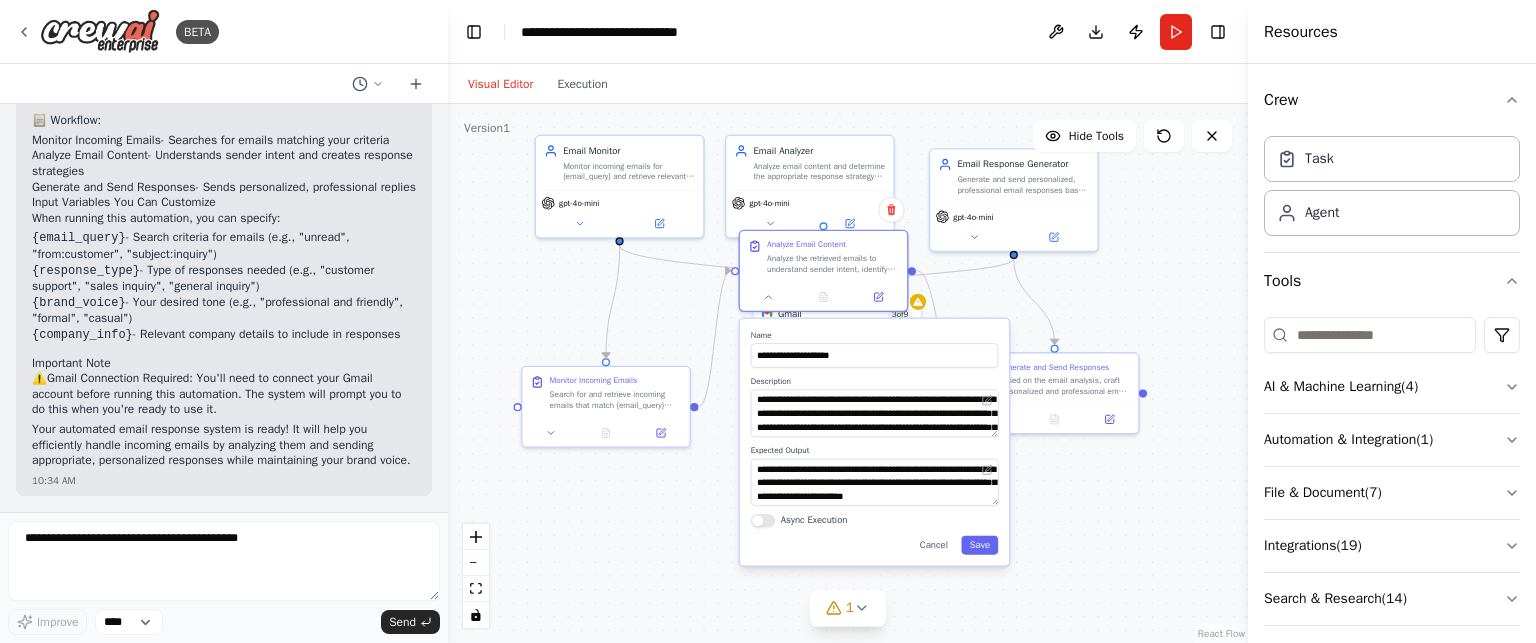 drag, startPoint x: 816, startPoint y: 470, endPoint x: 816, endPoint y: 458, distance: 12 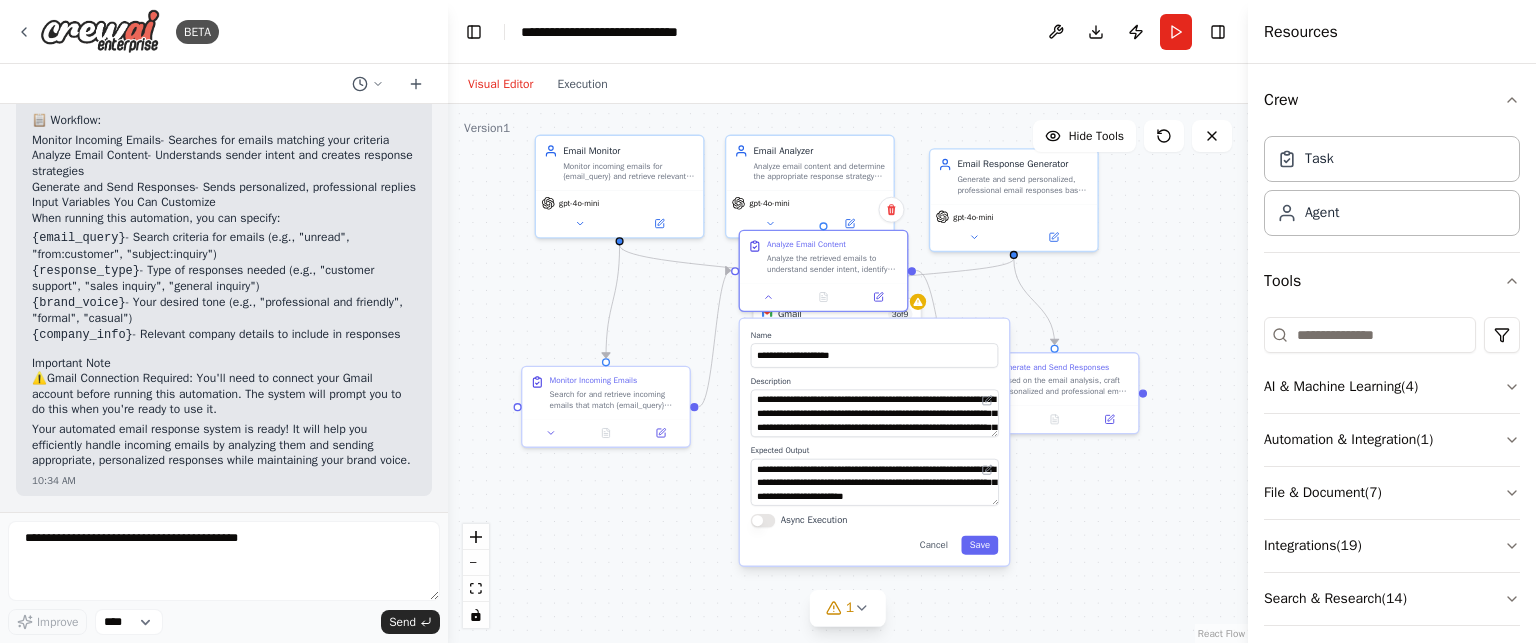 click on "**********" at bounding box center [874, 475] 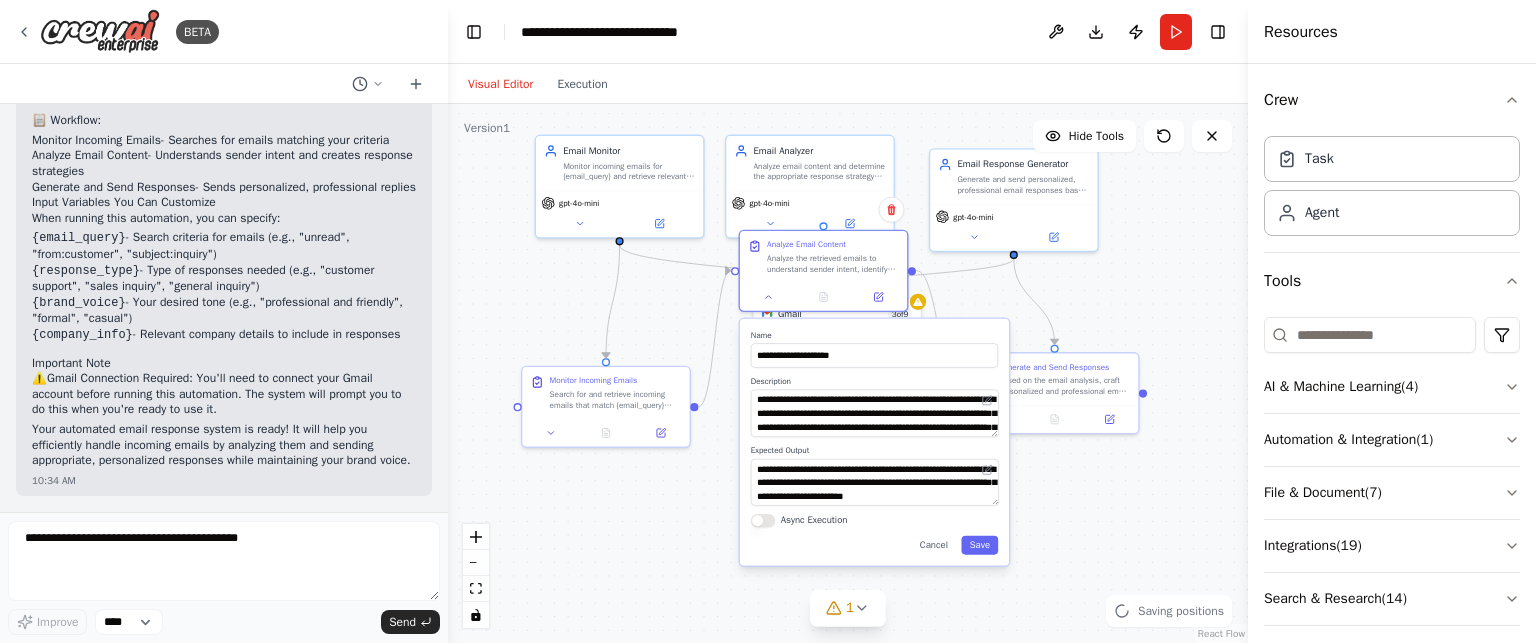 click on "Email Monitor gpt-4o-mini Gmail 3 of 9 Integrate with you Gmail" at bounding box center (848, 373) 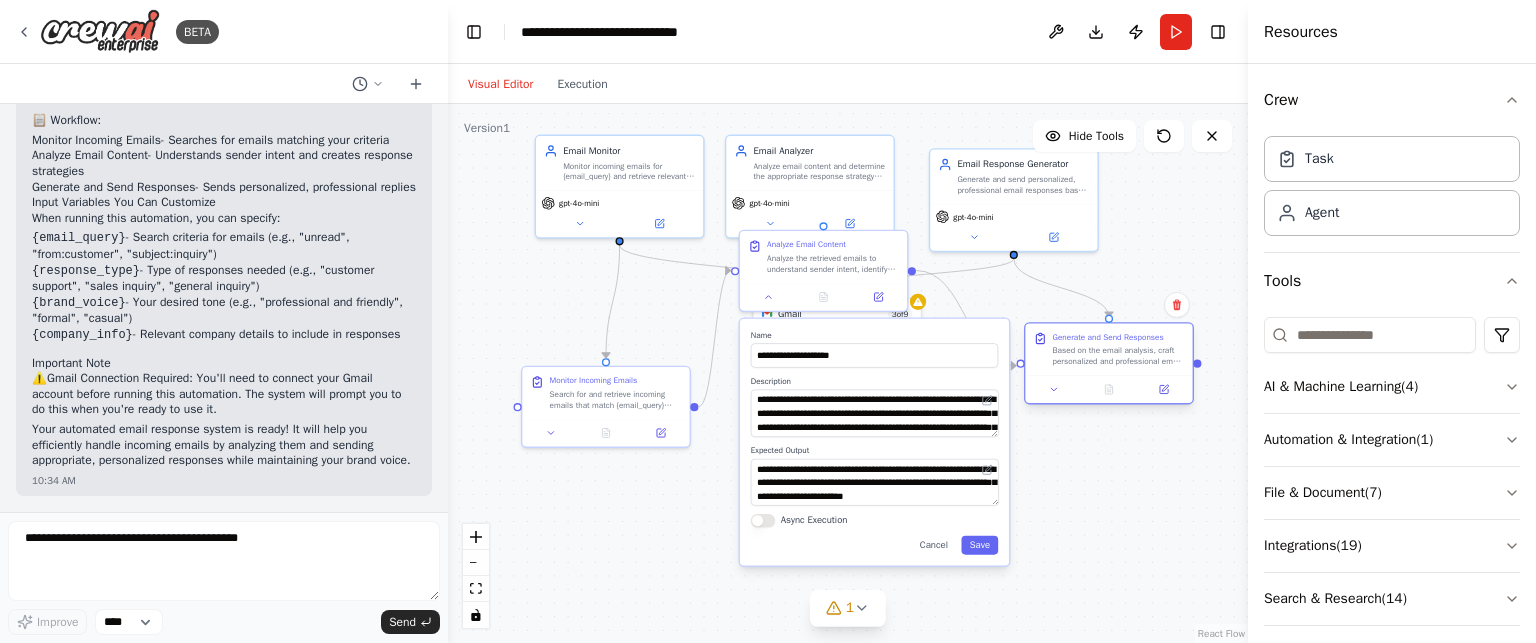 drag, startPoint x: 1016, startPoint y: 391, endPoint x: 1076, endPoint y: 362, distance: 66.64083 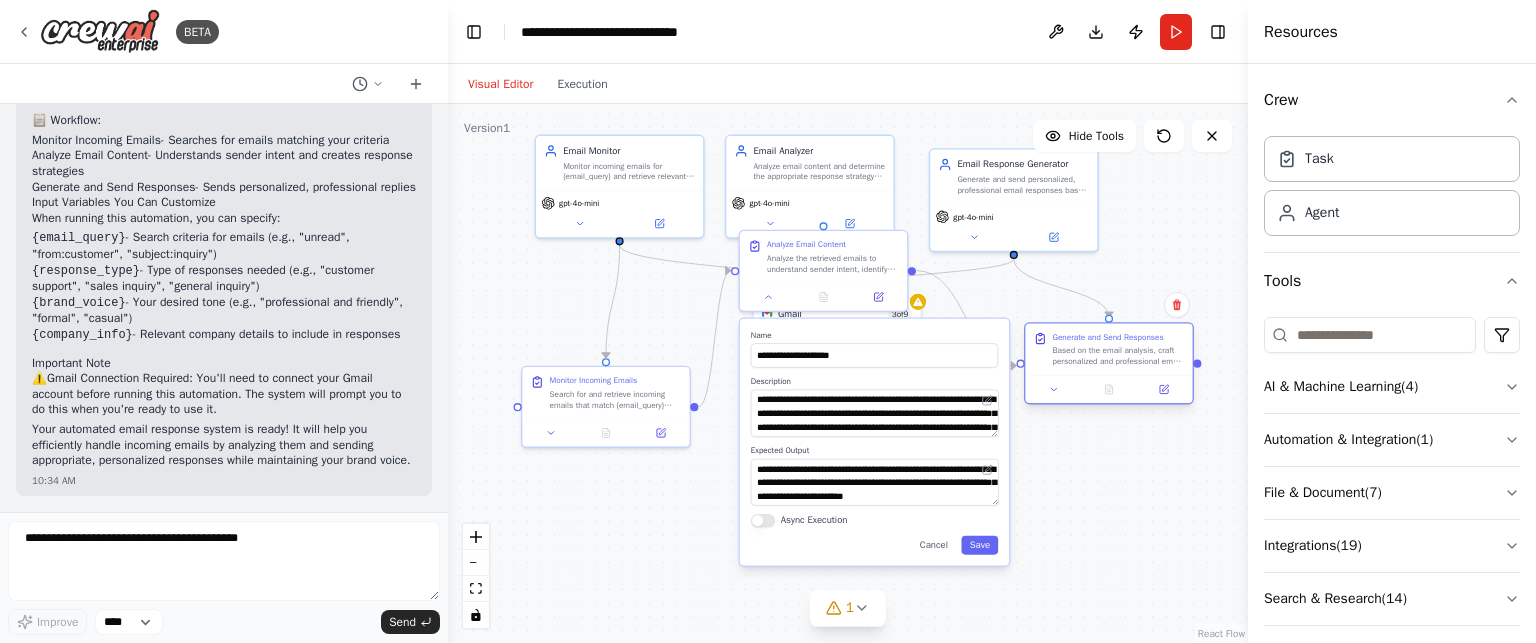 click on "Based on the email analysis, craft personalized and professional email responses that address each sender's specific needs and questions. Maintain {brand_voice} tone and include relevant {company_info} where appropriate. Send the responses to the original senders with appropriate subject lines." at bounding box center (1119, 356) 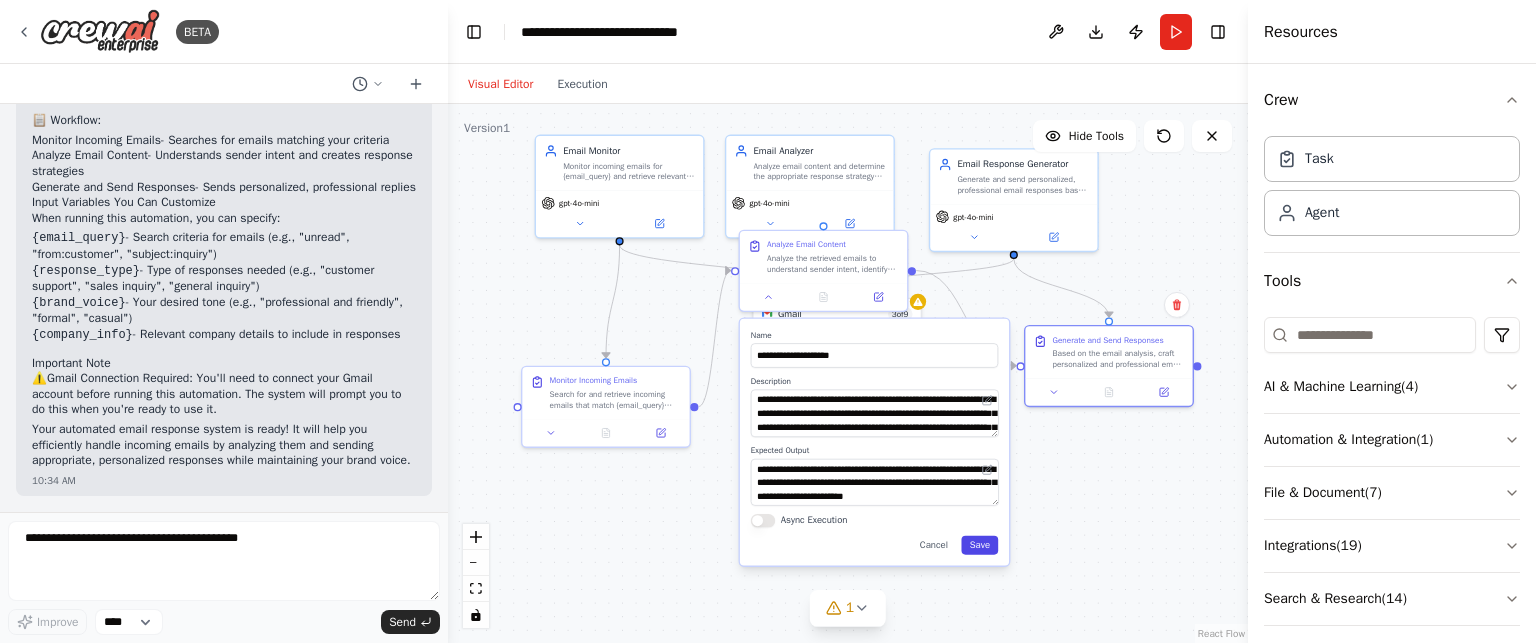click on "Save" at bounding box center (980, 545) 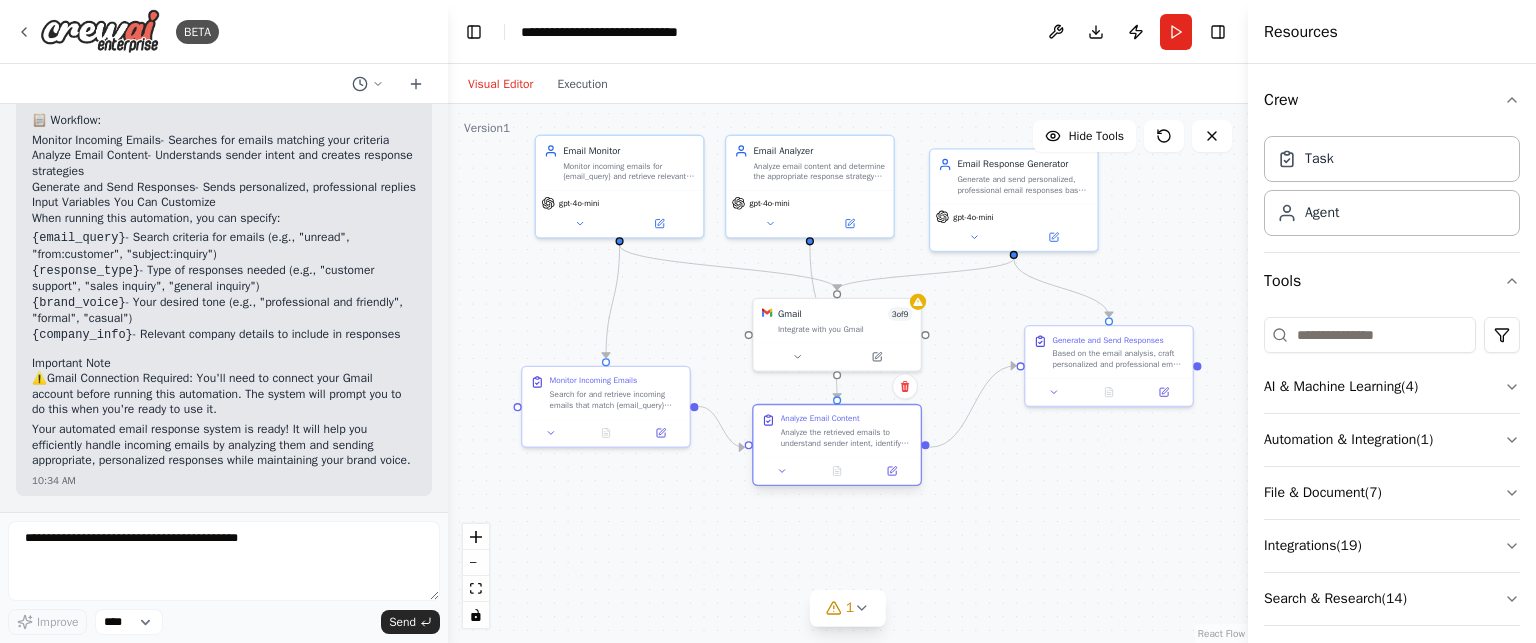 drag, startPoint x: 804, startPoint y: 245, endPoint x: 823, endPoint y: 428, distance: 183.98369 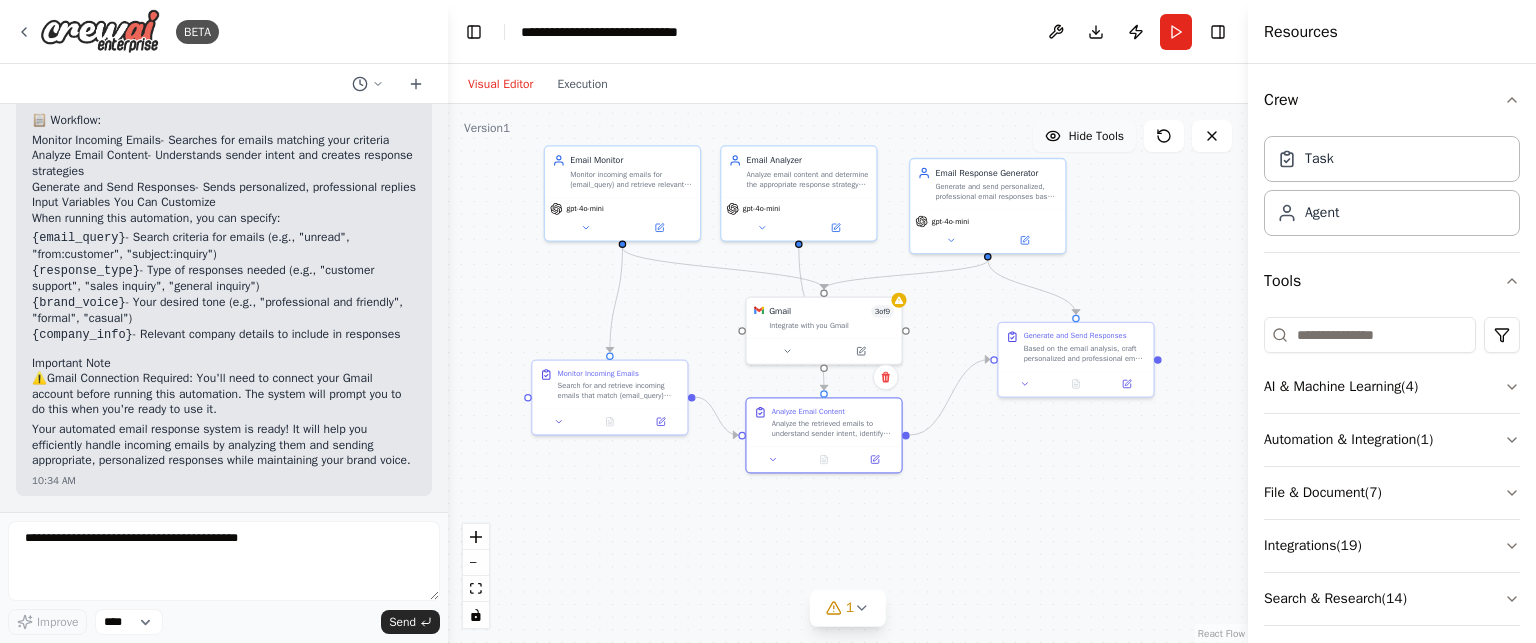 click 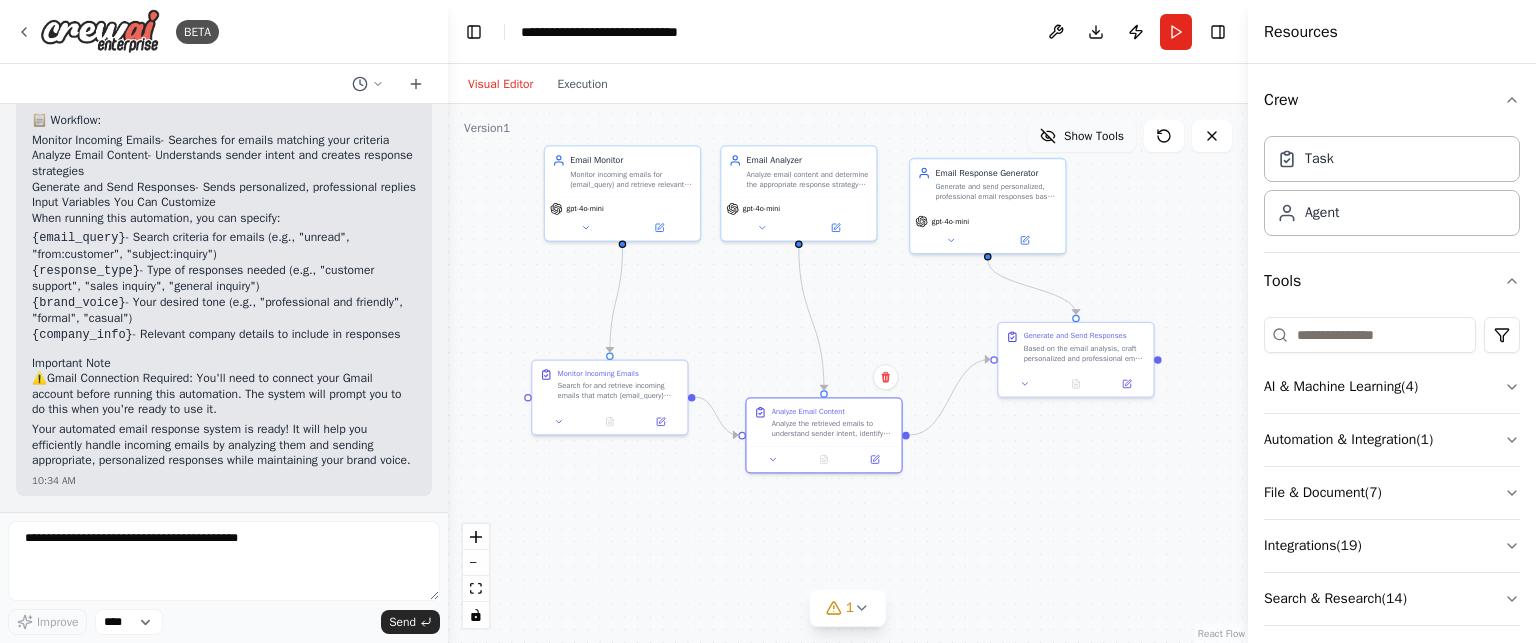 click 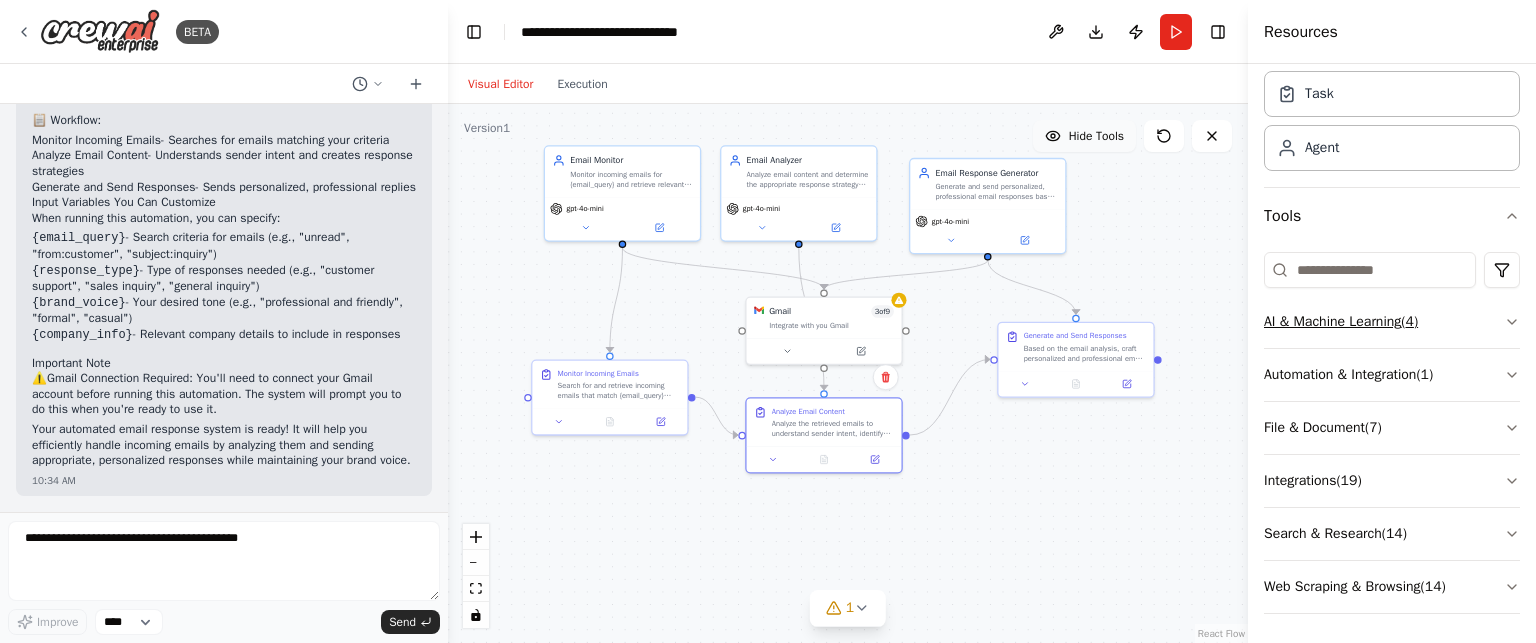 scroll, scrollTop: 64, scrollLeft: 0, axis: vertical 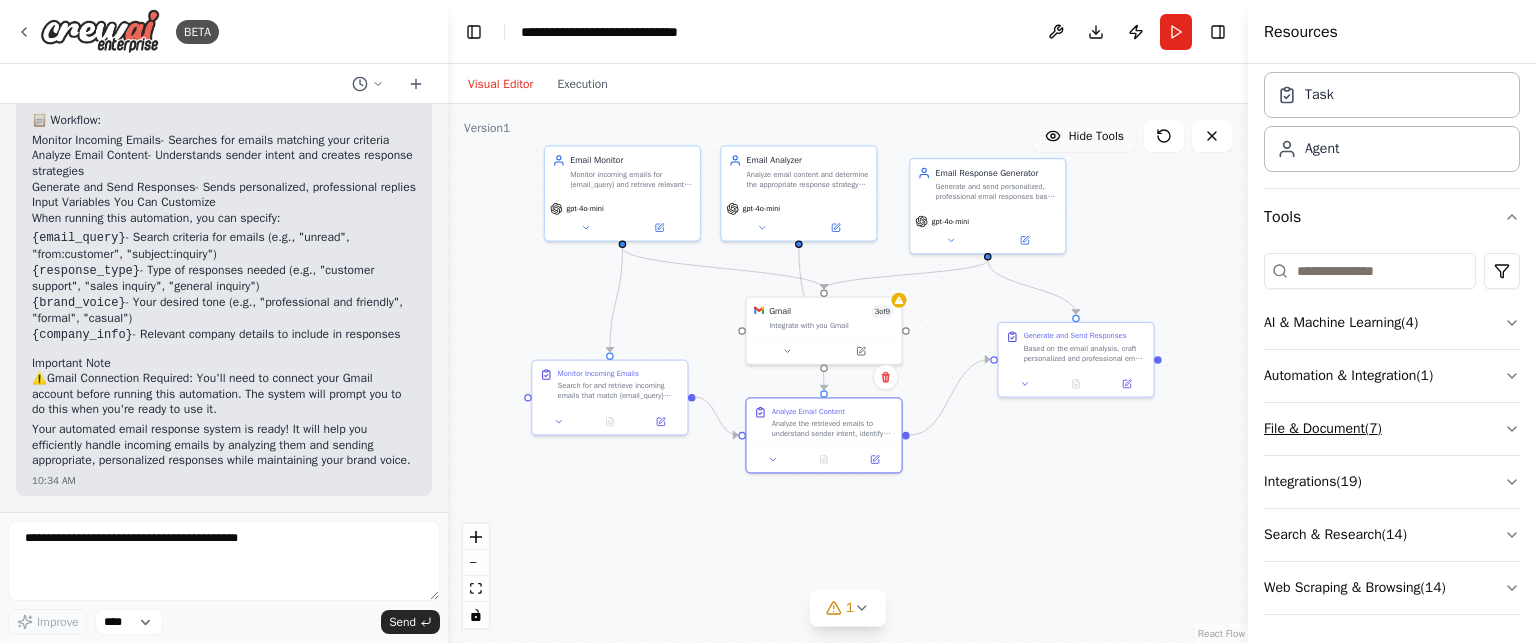 click on "File & Document  ( 7 )" at bounding box center (1392, 429) 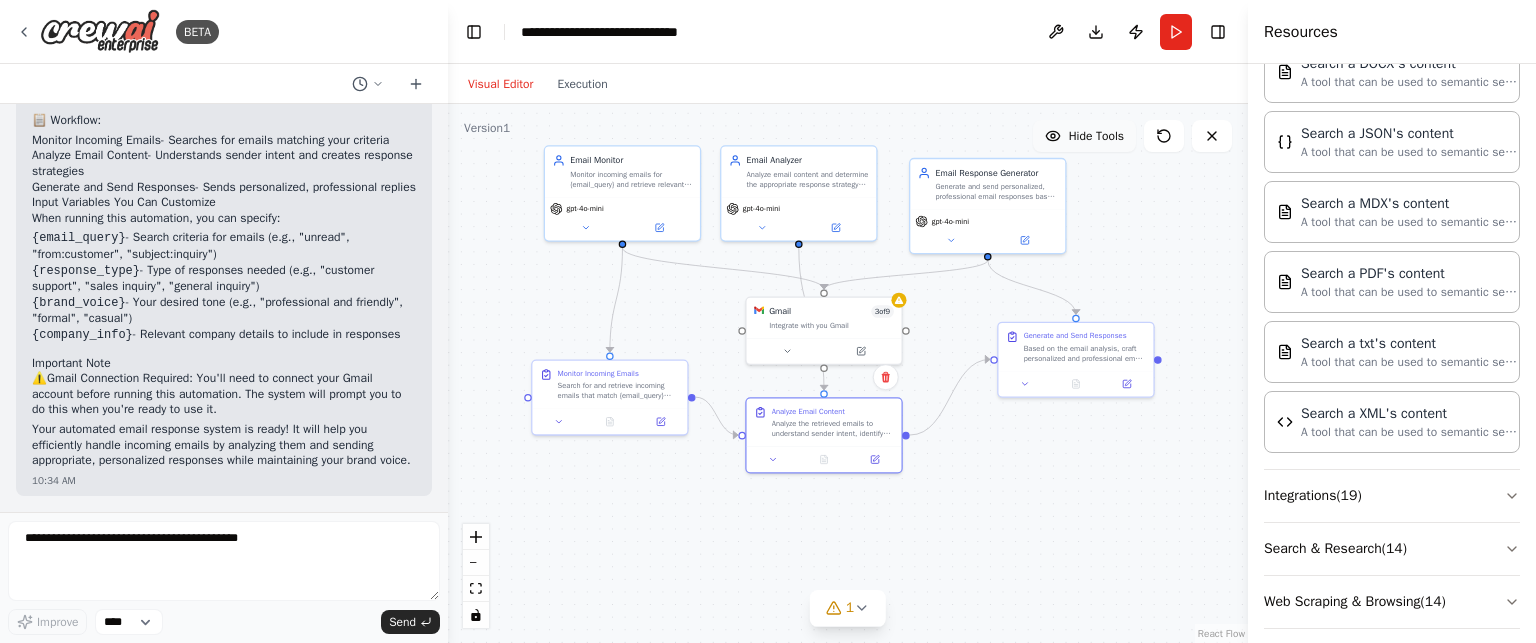 scroll, scrollTop: 568, scrollLeft: 0, axis: vertical 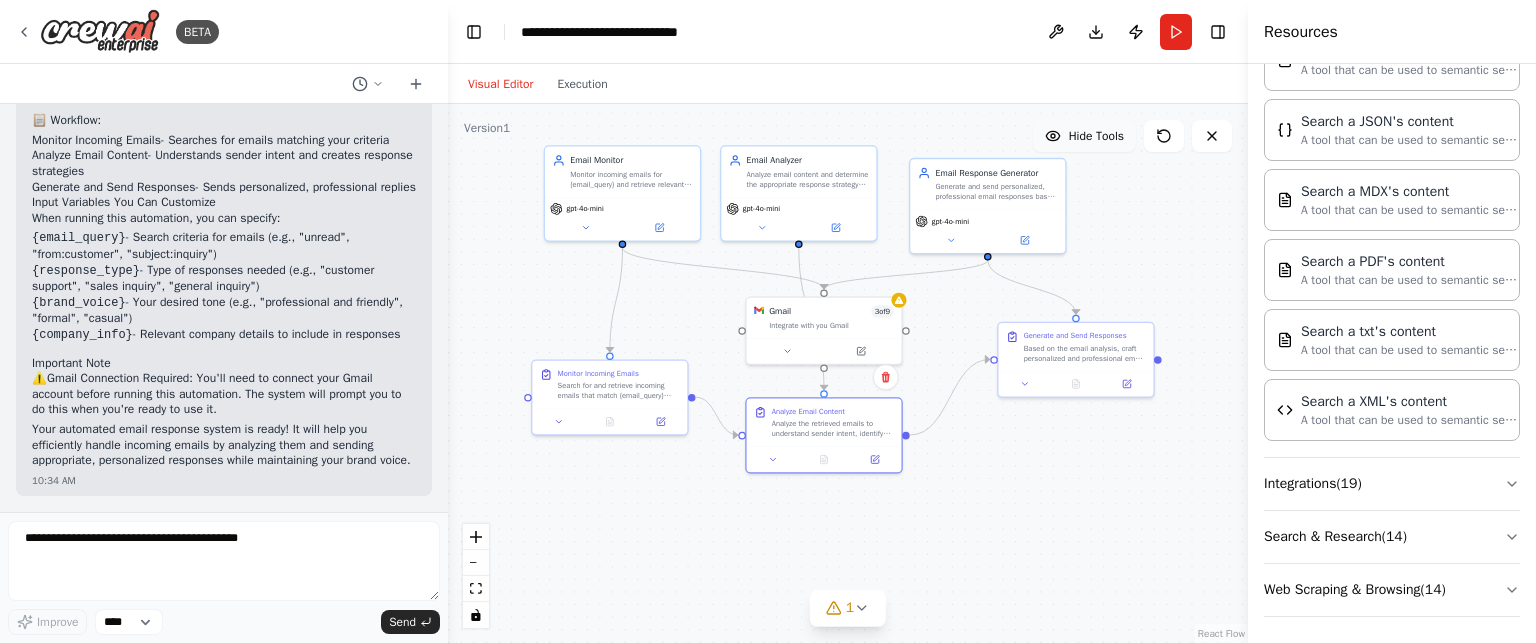 click on "Integrations  ( 19 )" at bounding box center [1392, 484] 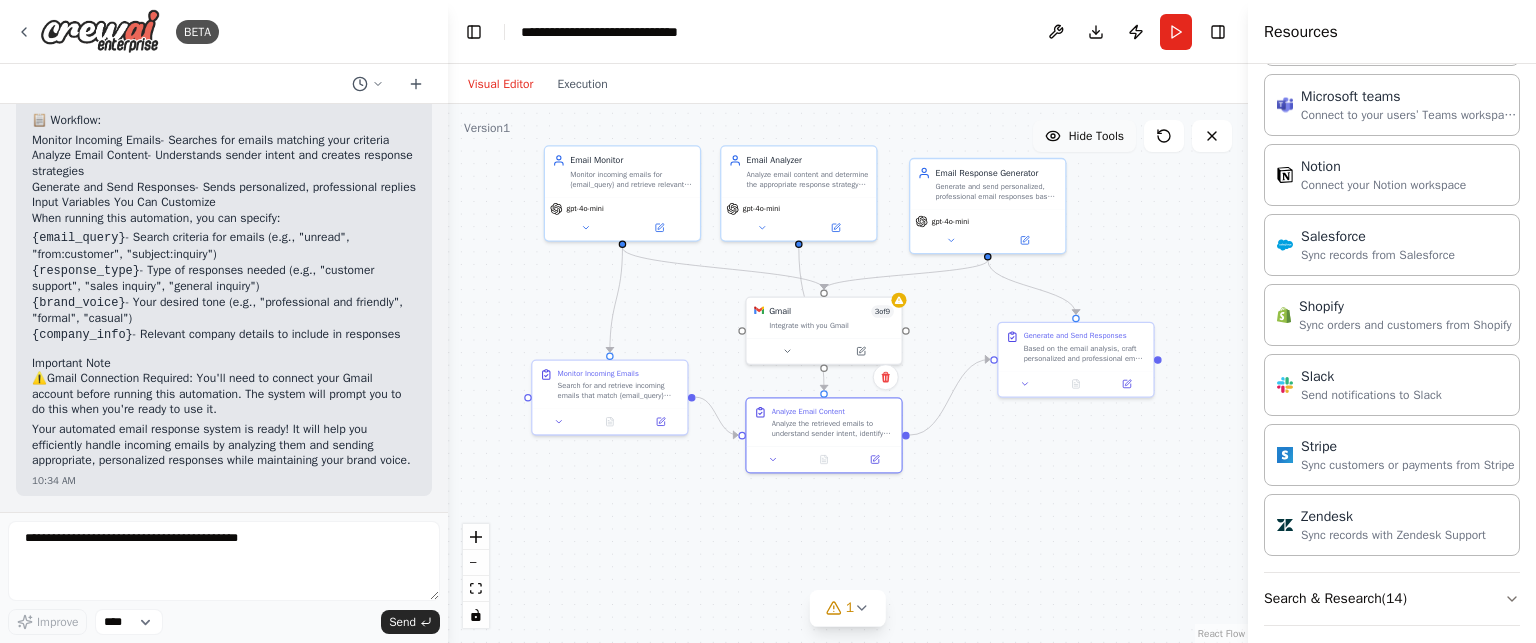 scroll, scrollTop: 1907, scrollLeft: 0, axis: vertical 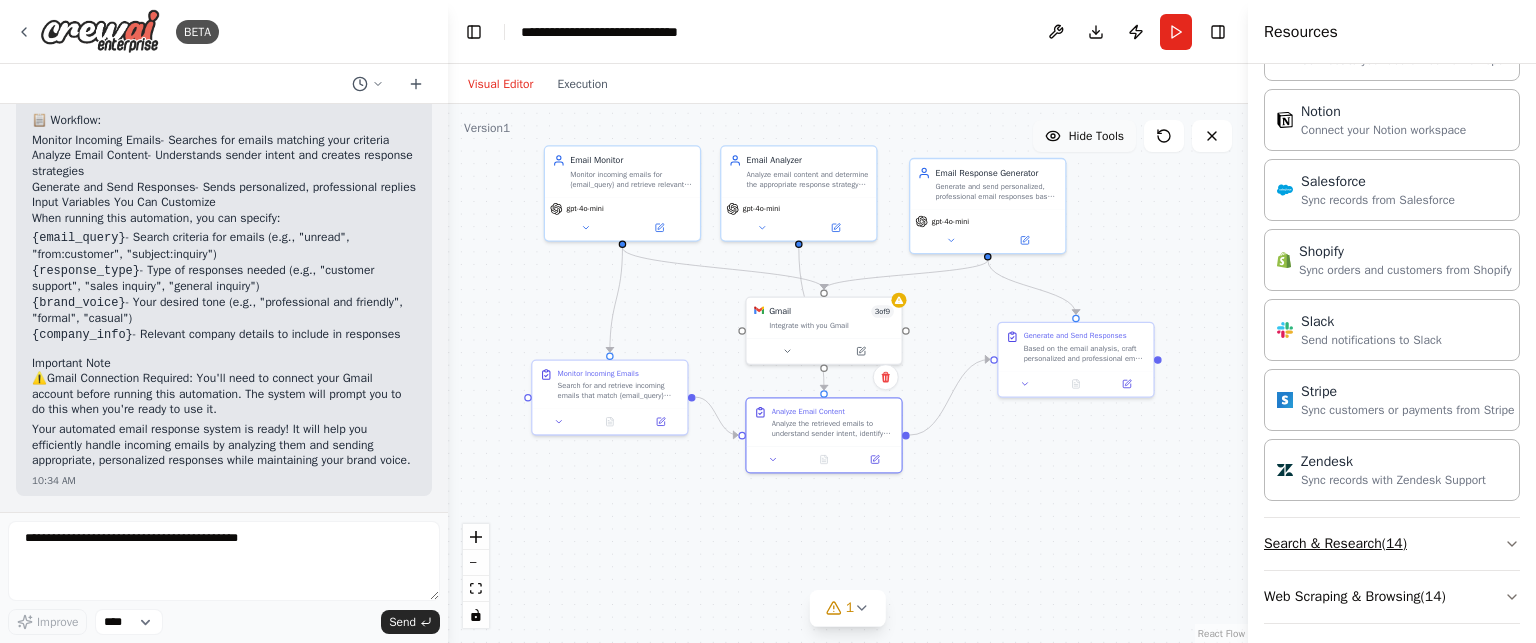 click on "Search & Research  ( 14 )" at bounding box center [1392, 544] 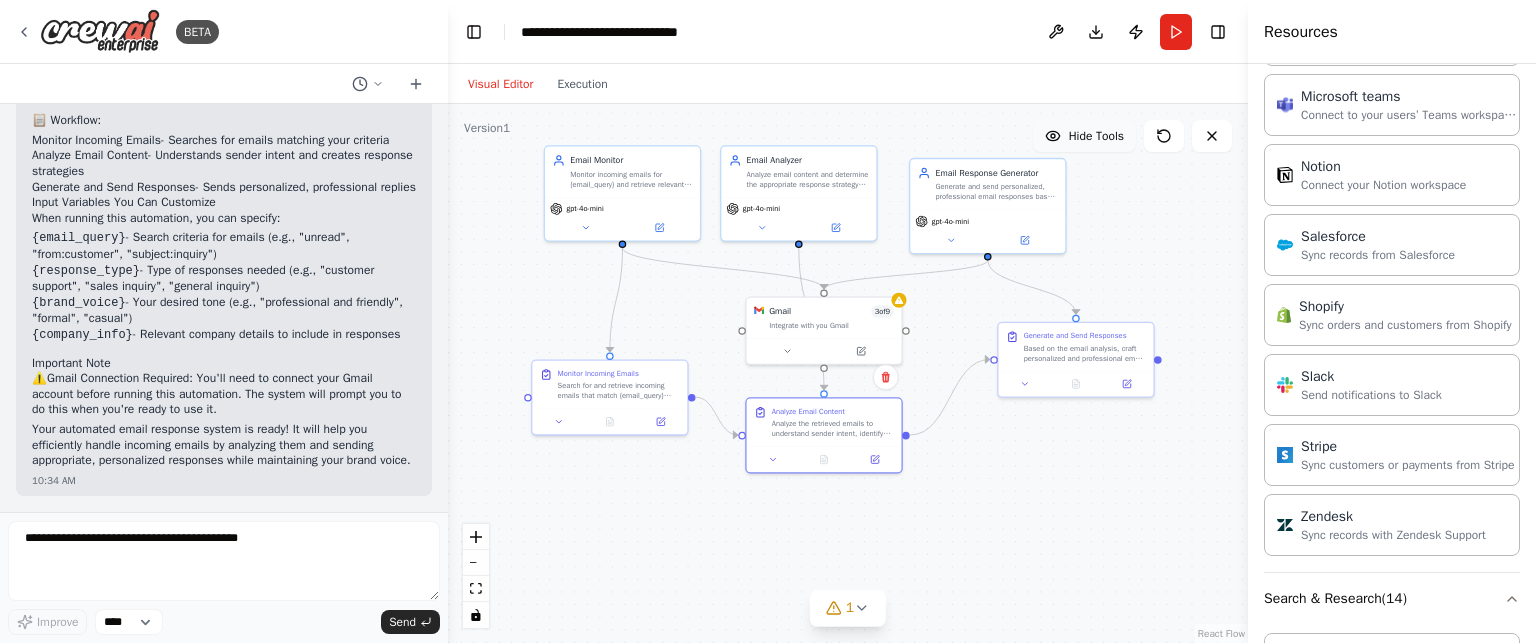 scroll, scrollTop: 1848, scrollLeft: 0, axis: vertical 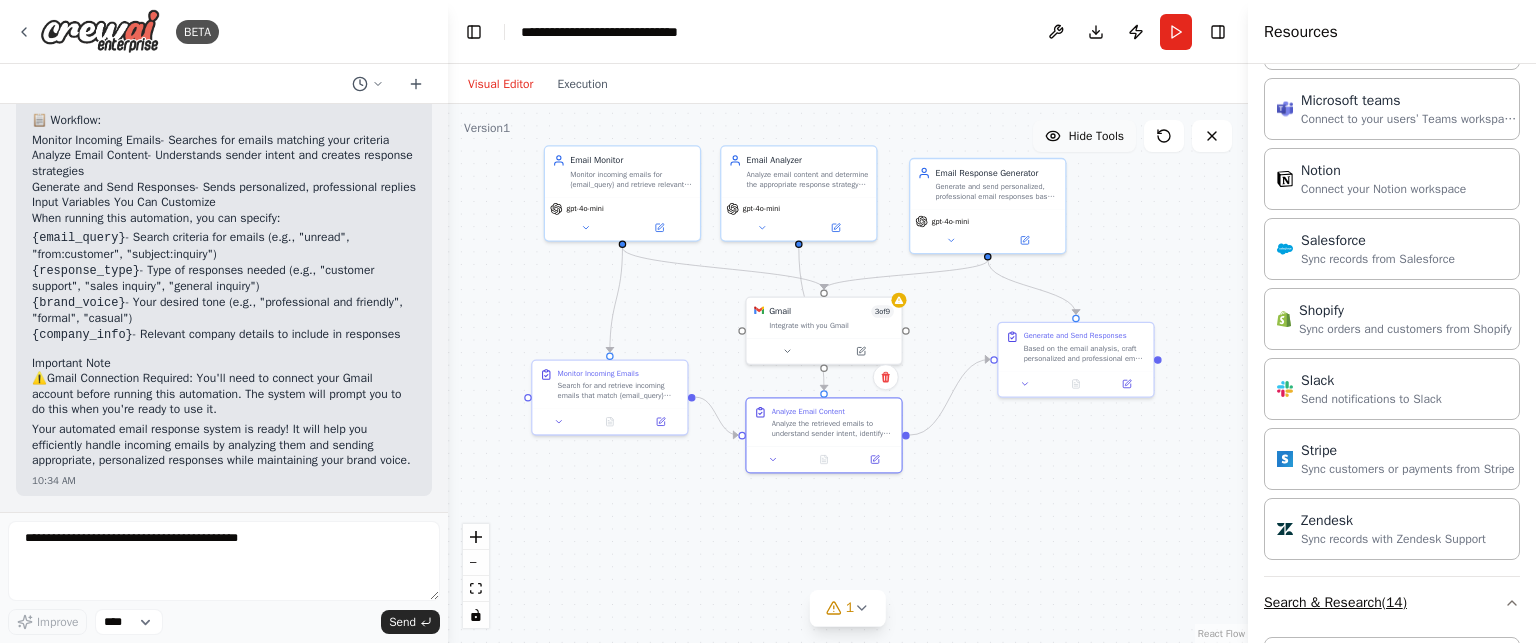 click on "Search & Research  ( 14 )" at bounding box center (1392, 603) 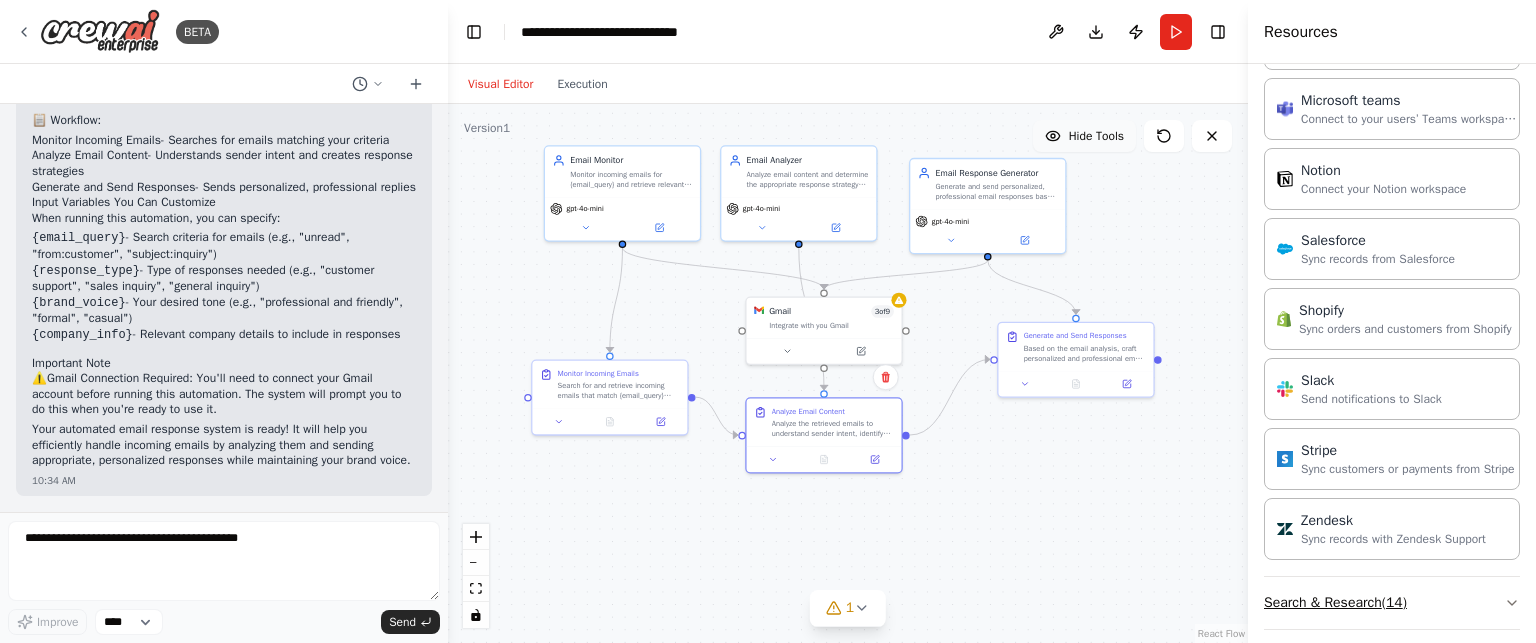 scroll, scrollTop: 1907, scrollLeft: 0, axis: vertical 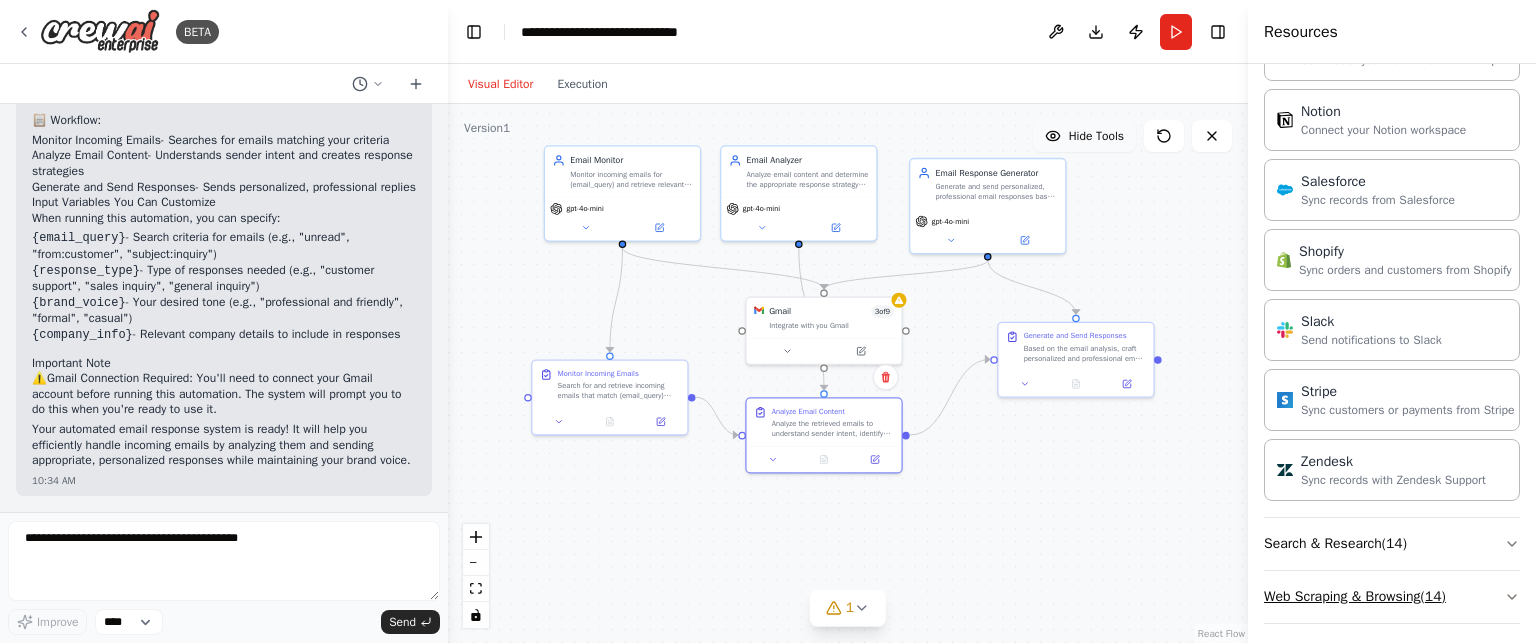 click on "Web Scraping & Browsing  ( 14 )" at bounding box center (1392, 597) 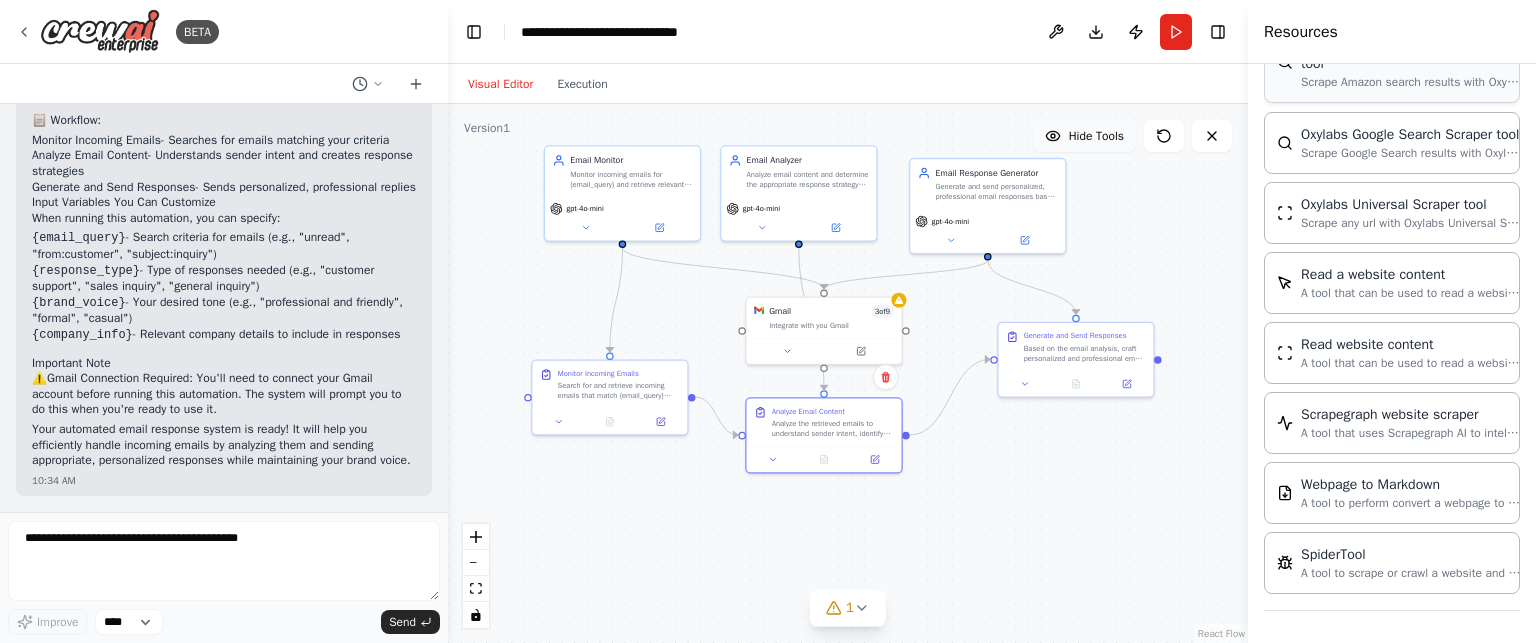 scroll, scrollTop: 2957, scrollLeft: 0, axis: vertical 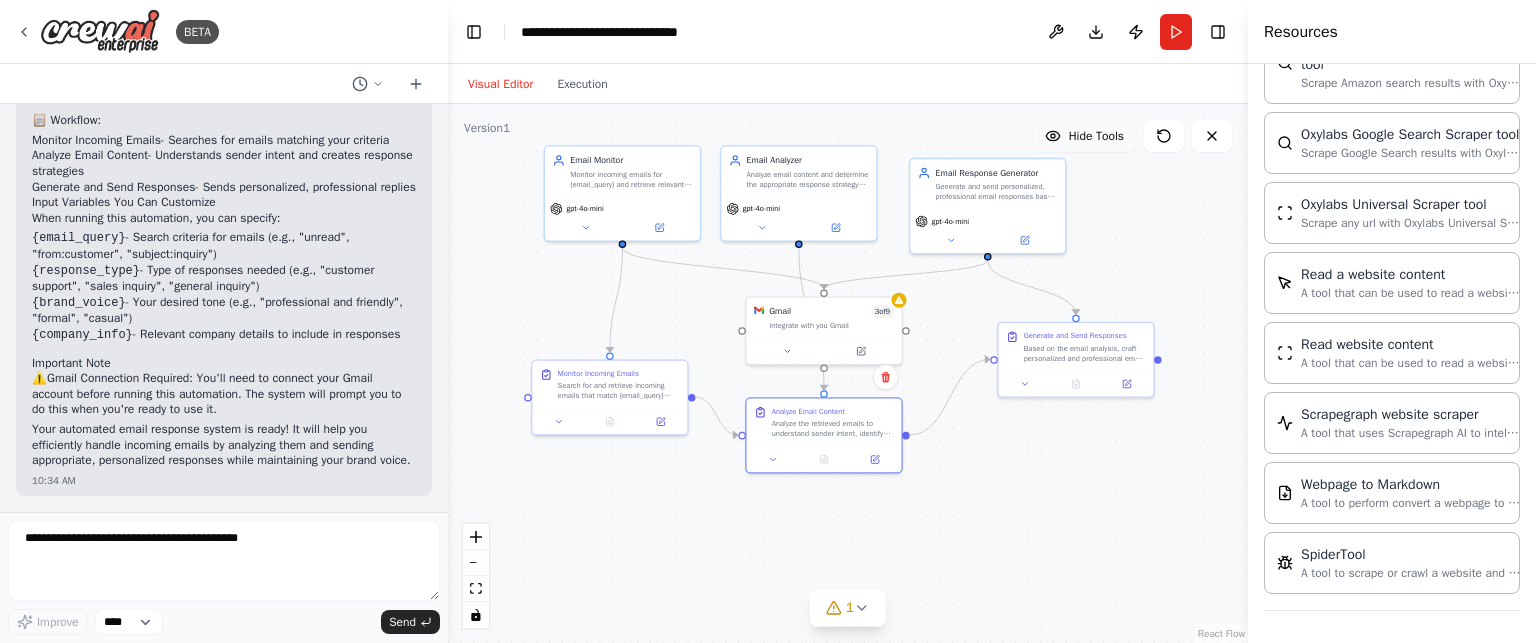 click on "Email Monitor gpt-4o-mini Gmail 3 of 9 Integrate with you Gmail" at bounding box center [848, 373] 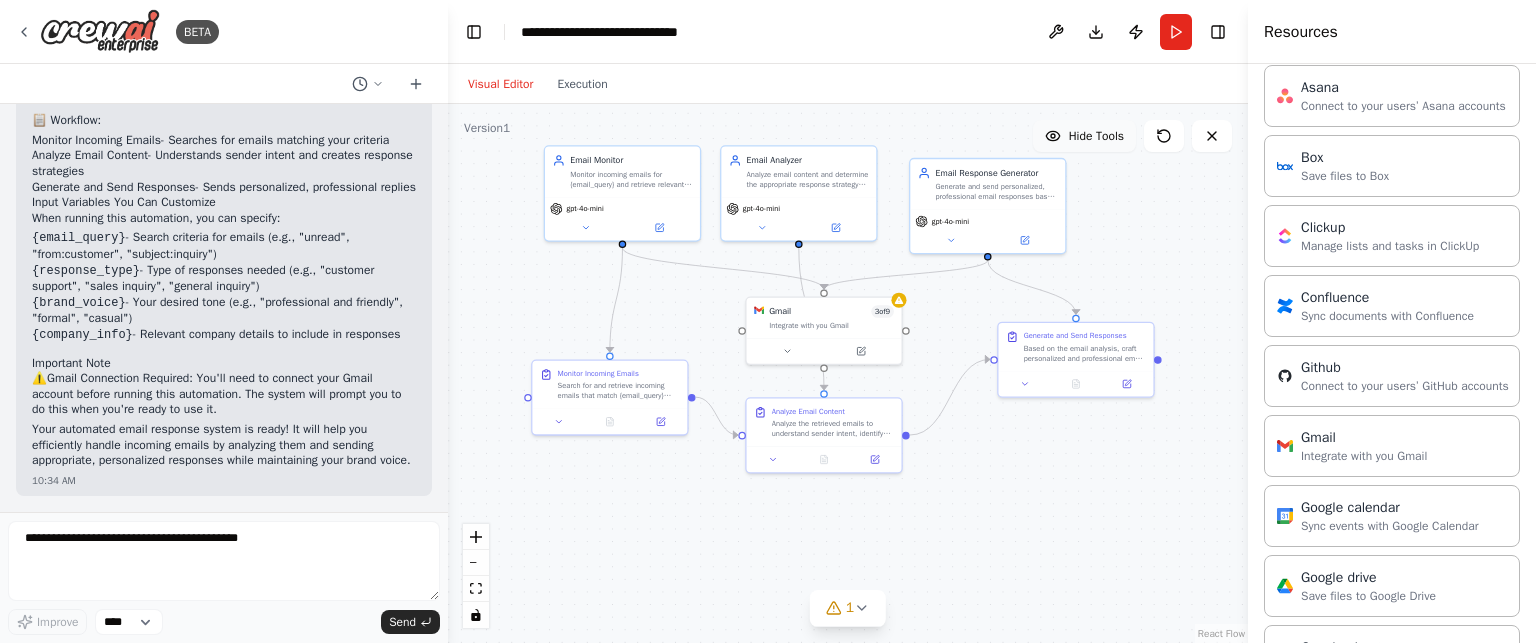 scroll, scrollTop: 0, scrollLeft: 0, axis: both 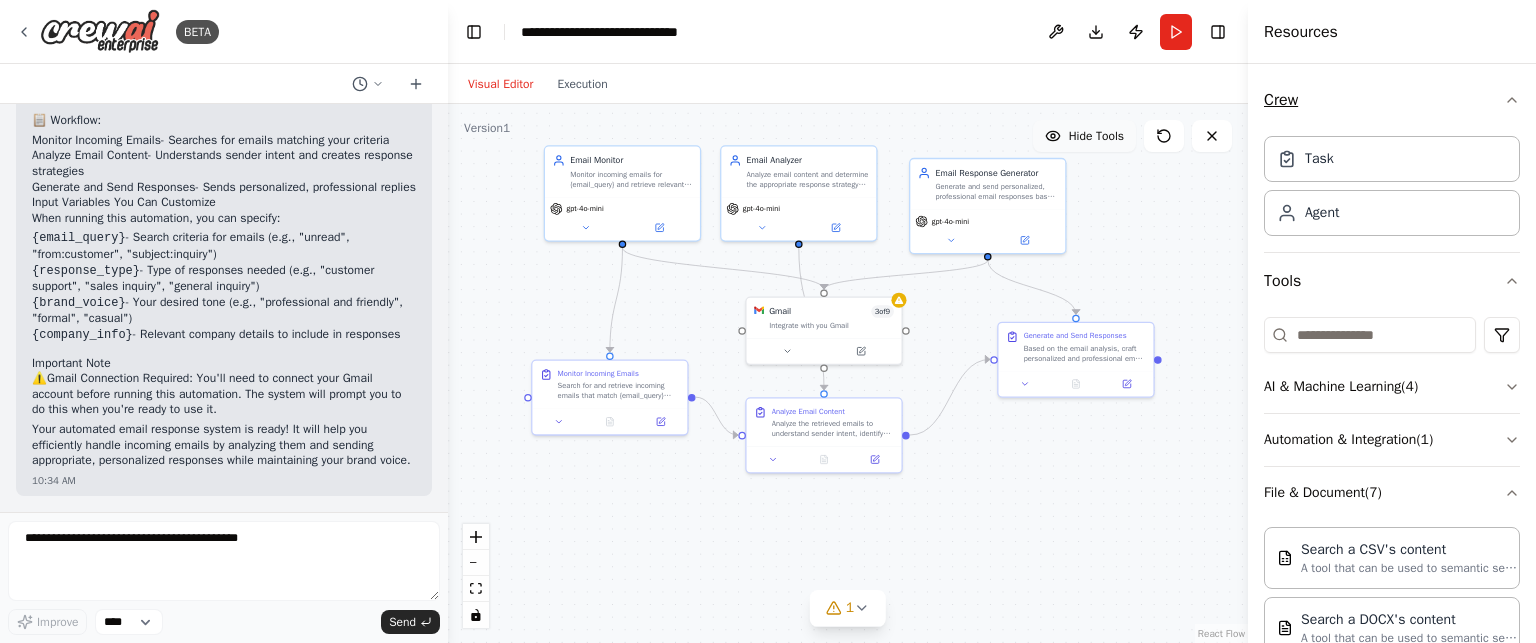 click 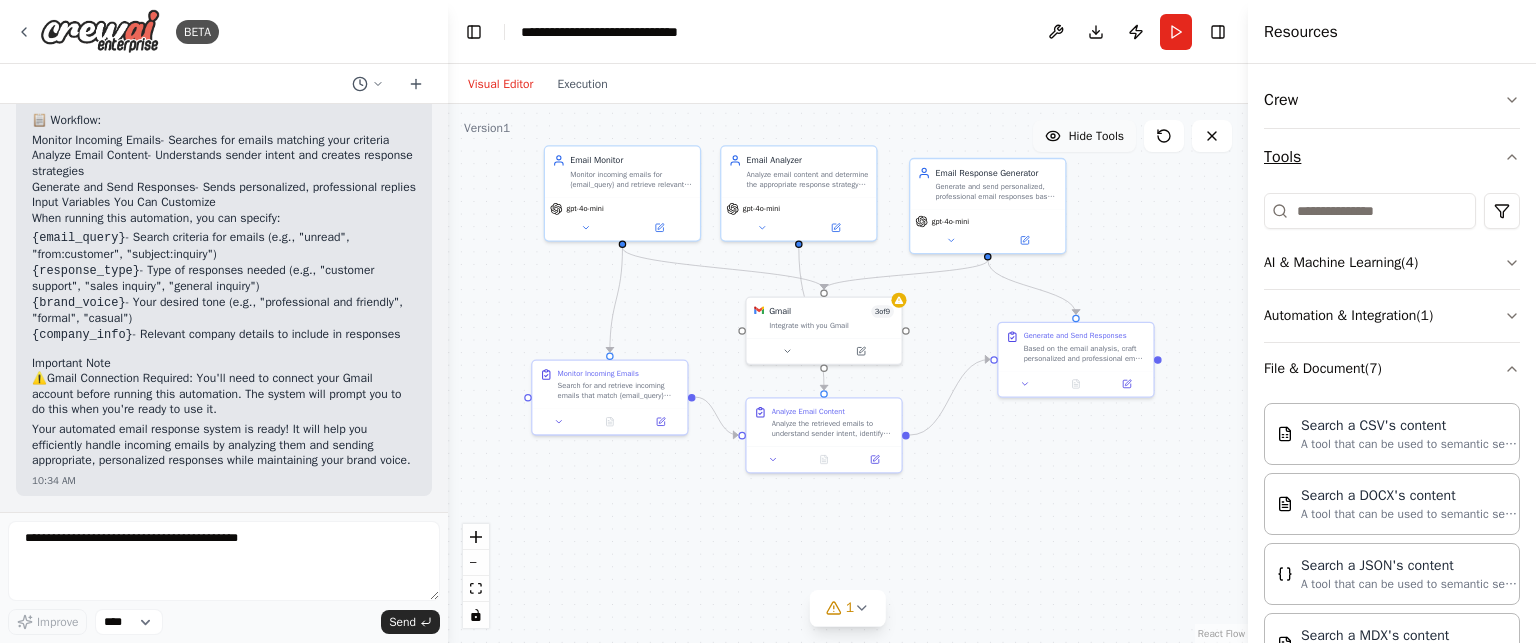 click 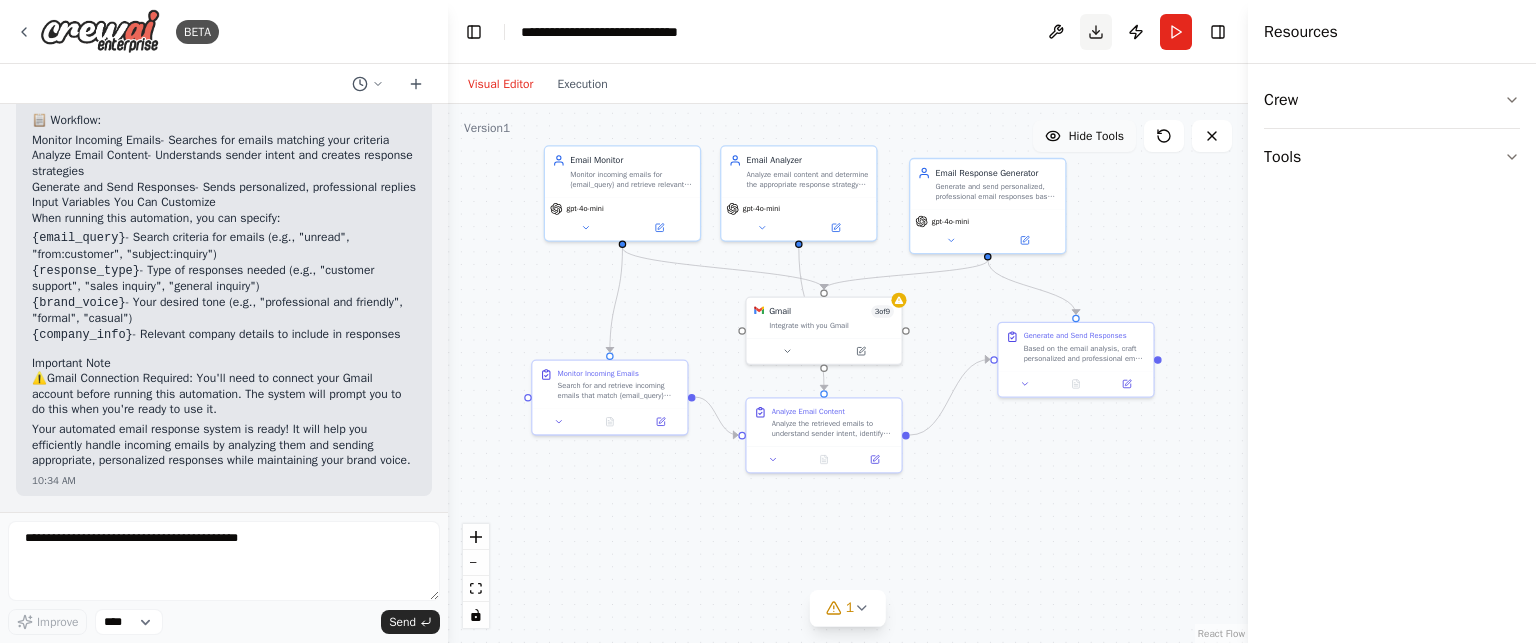 click on "Download" at bounding box center (1096, 32) 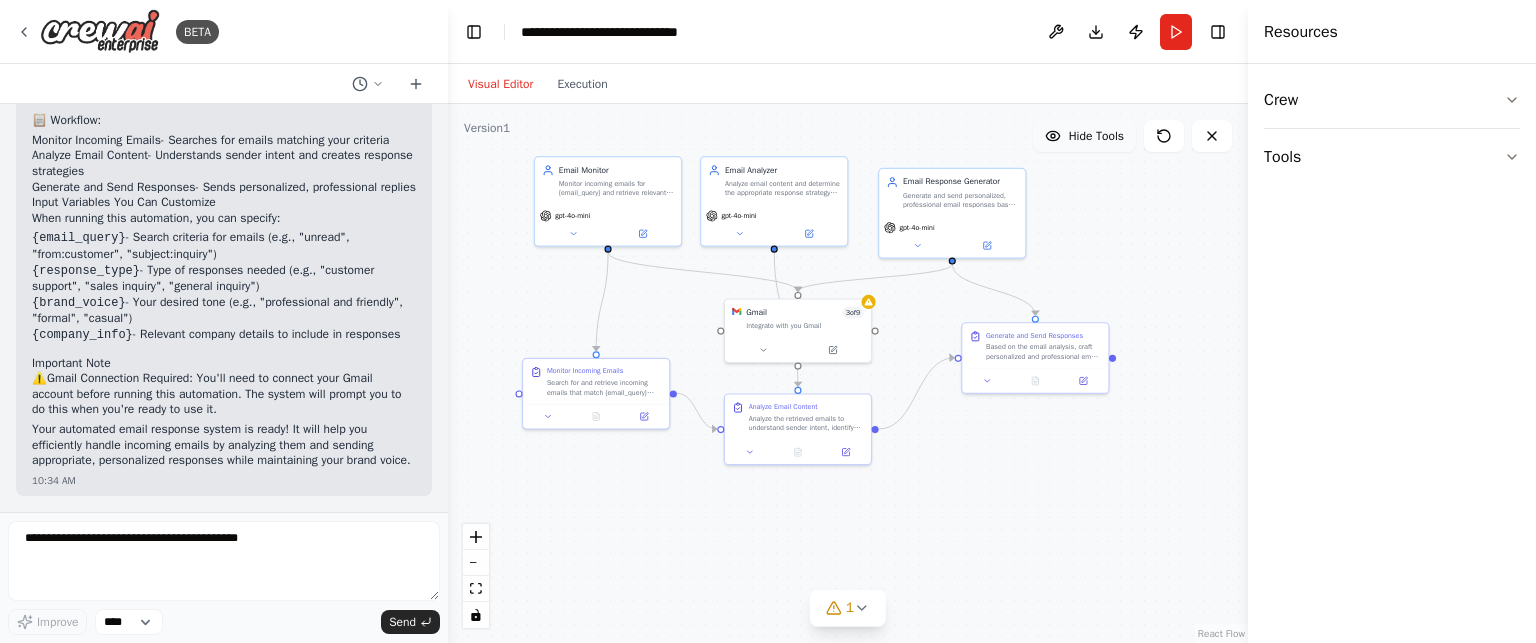 drag, startPoint x: 620, startPoint y: 279, endPoint x: 537, endPoint y: 278, distance: 83.00603 